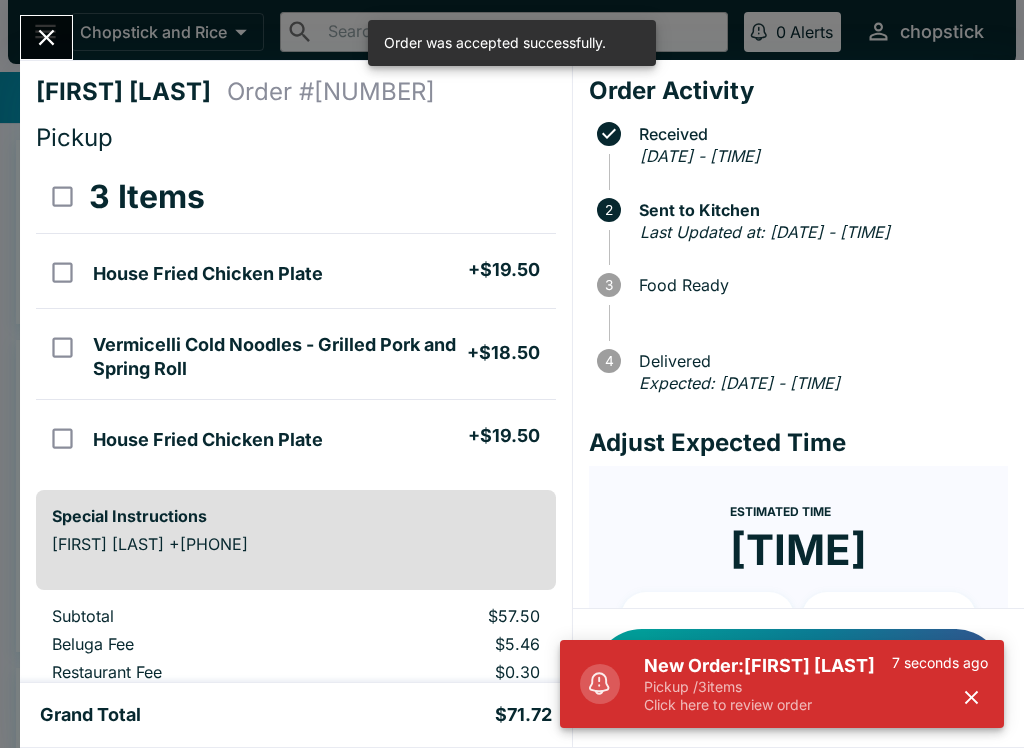 scroll, scrollTop: 0, scrollLeft: 0, axis: both 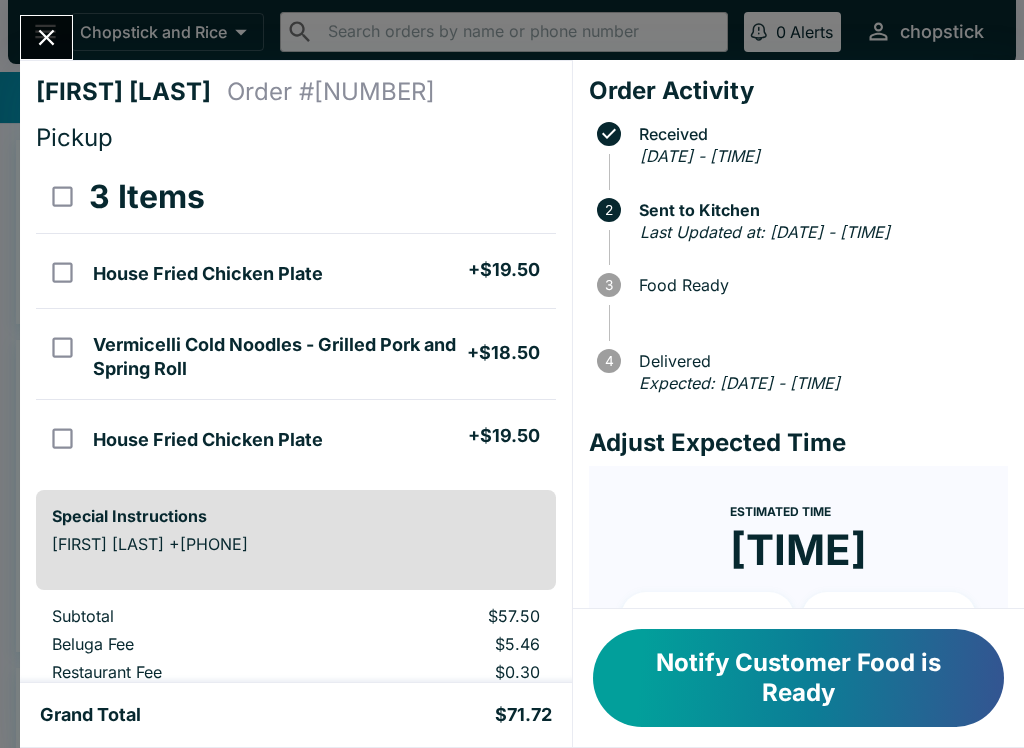click on "Notify Customer Food is Ready" at bounding box center (798, 678) 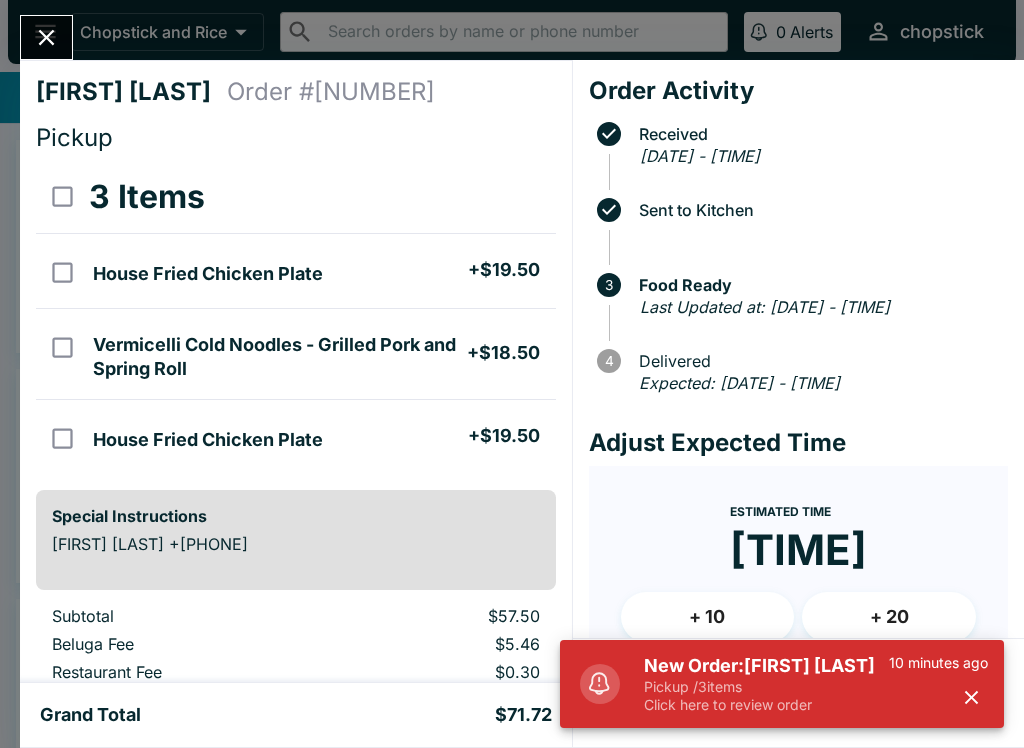 click 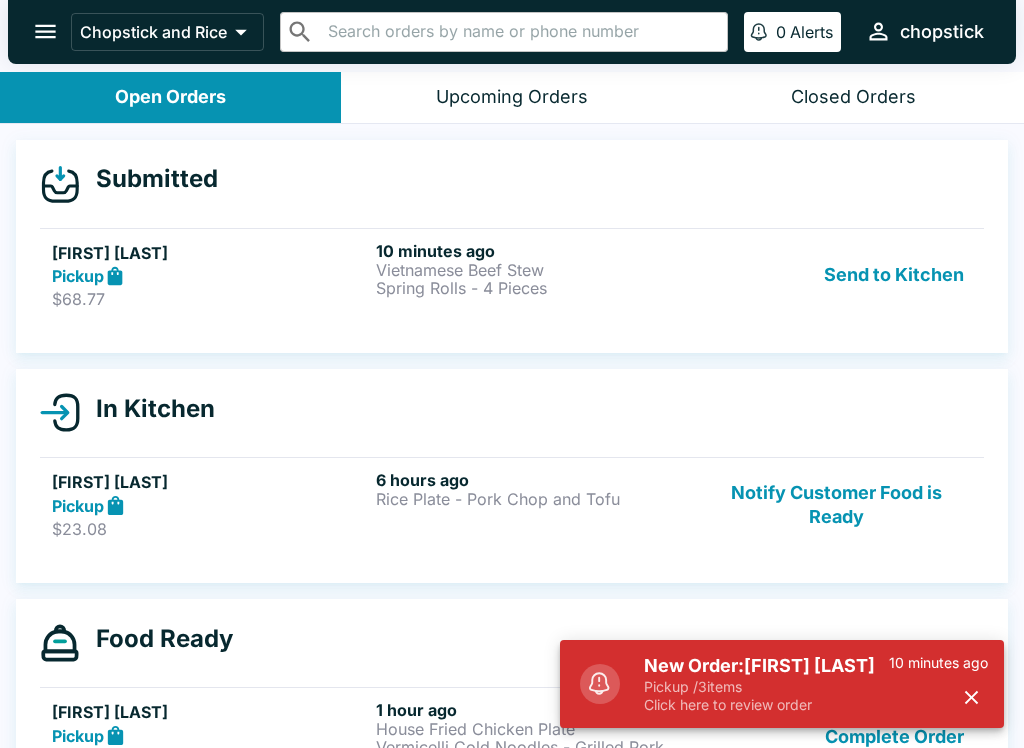 click on "Send to Kitchen" at bounding box center (894, 275) 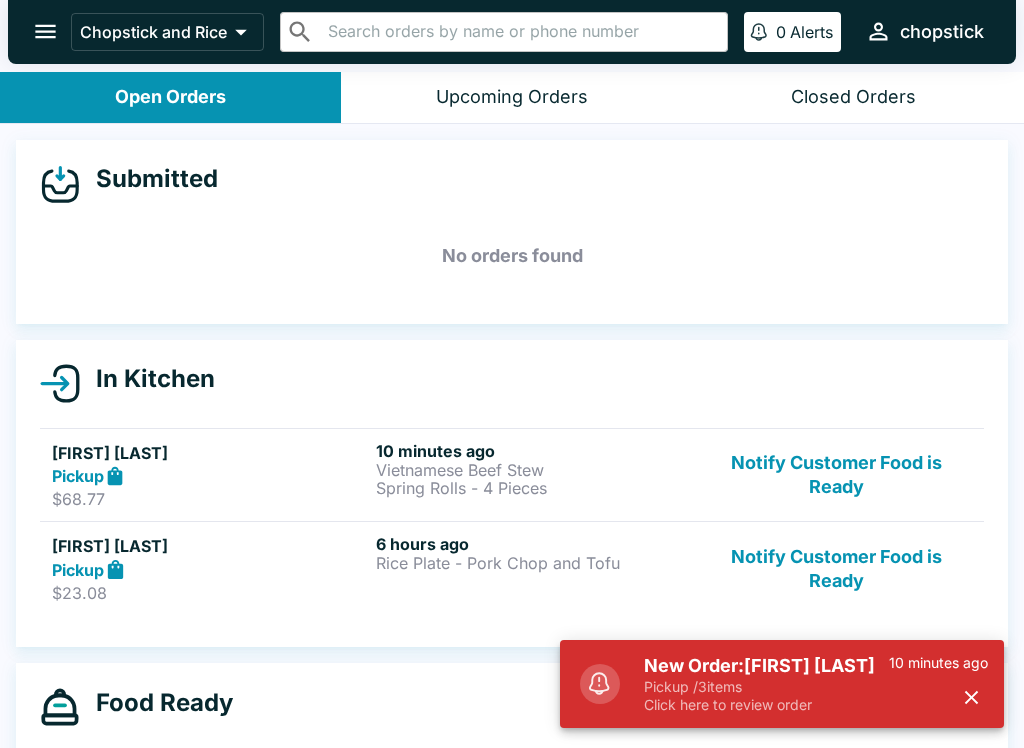 click on "Vietnamese Beef Stew" at bounding box center [534, 470] 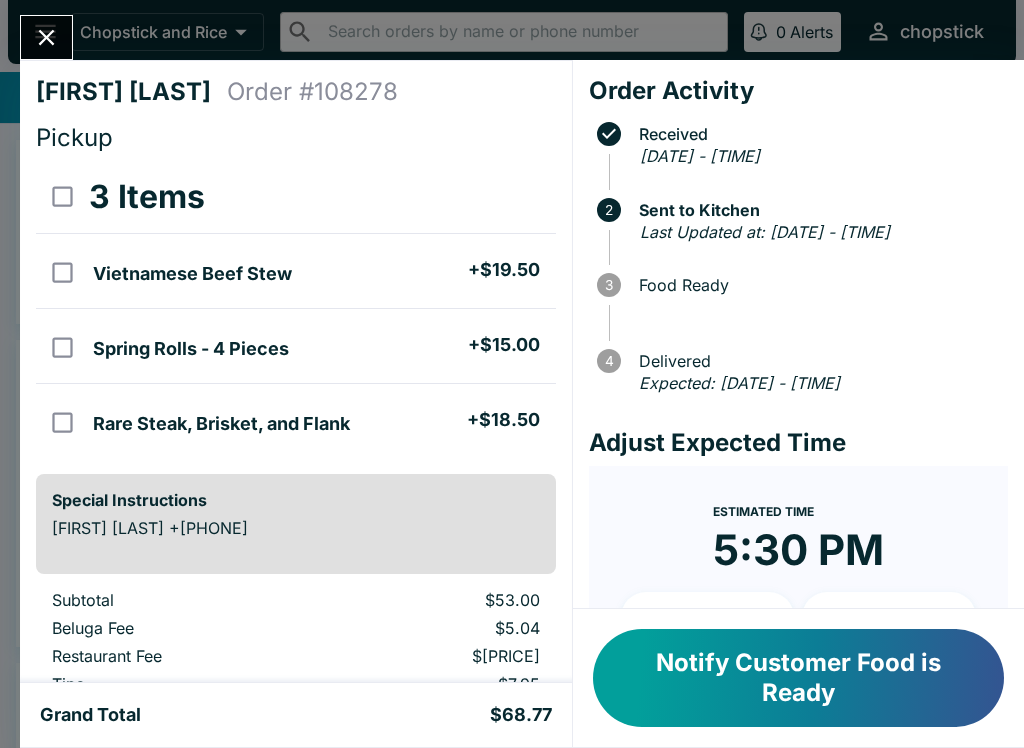 click at bounding box center (46, 37) 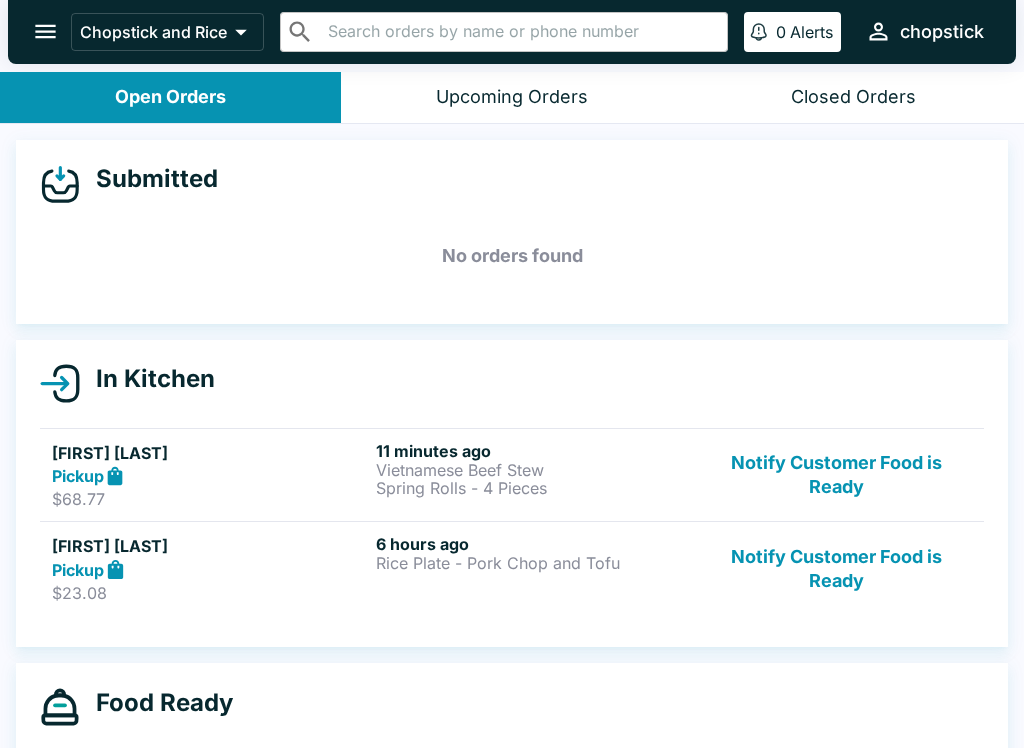 click 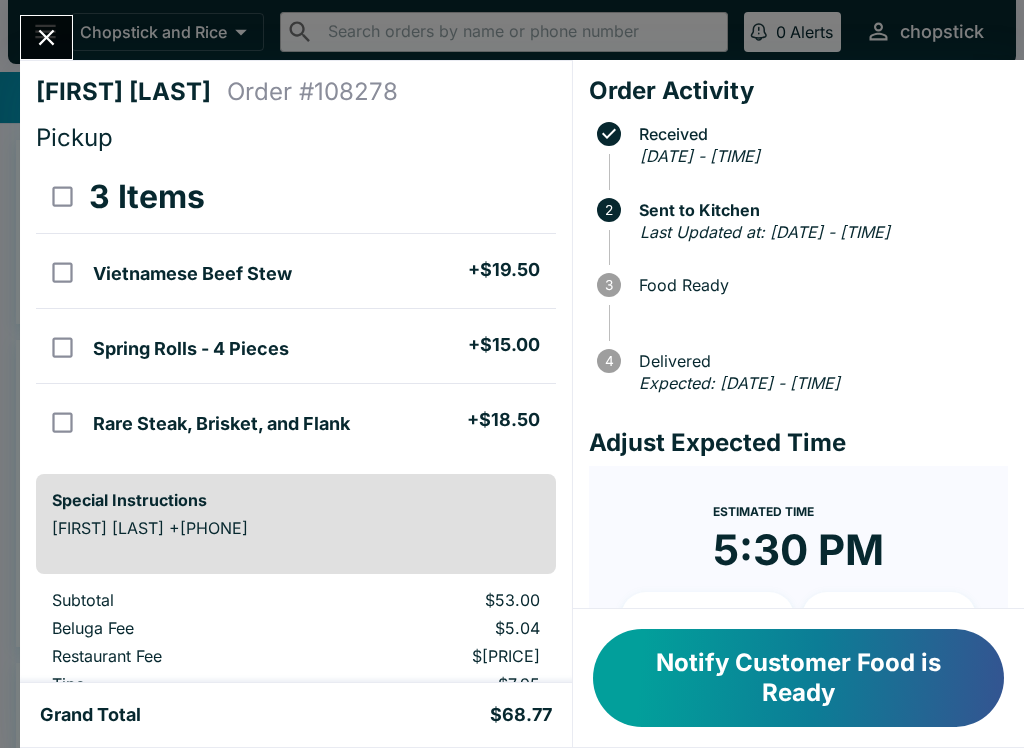 click 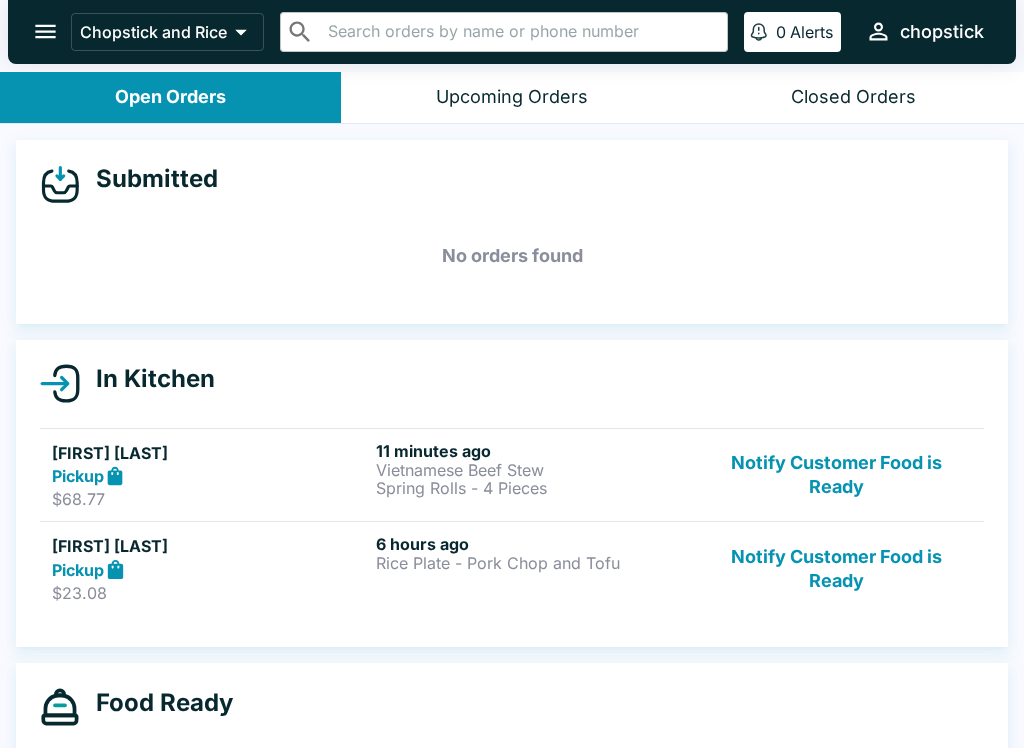 click on "Notify Customer Food is Ready" at bounding box center [836, 475] 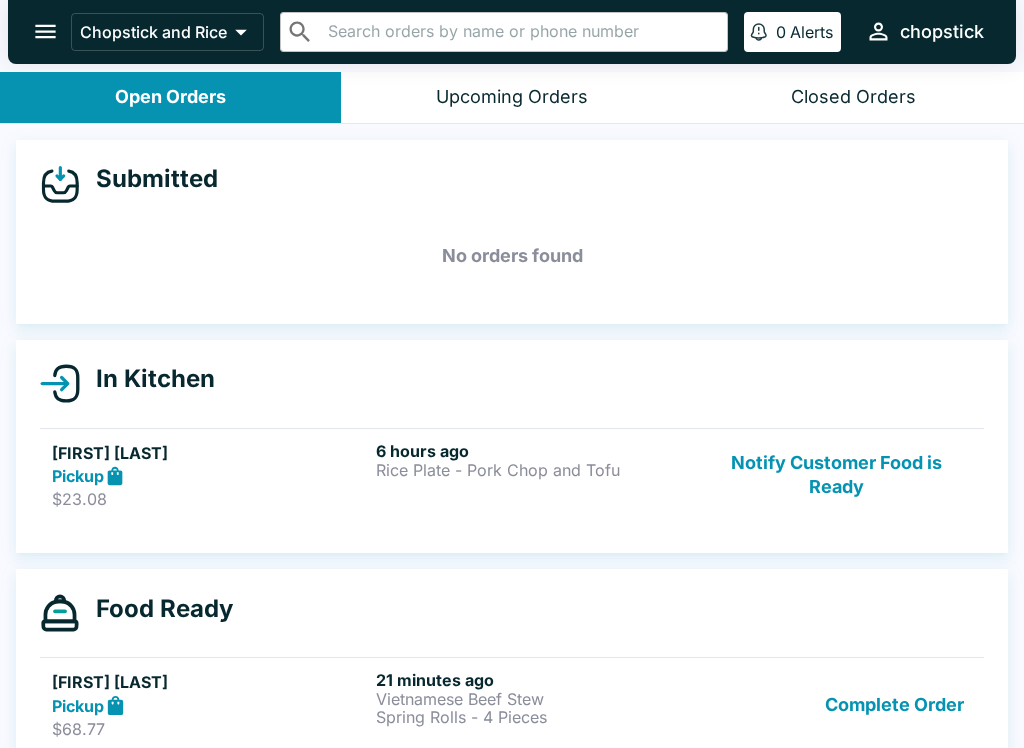 click 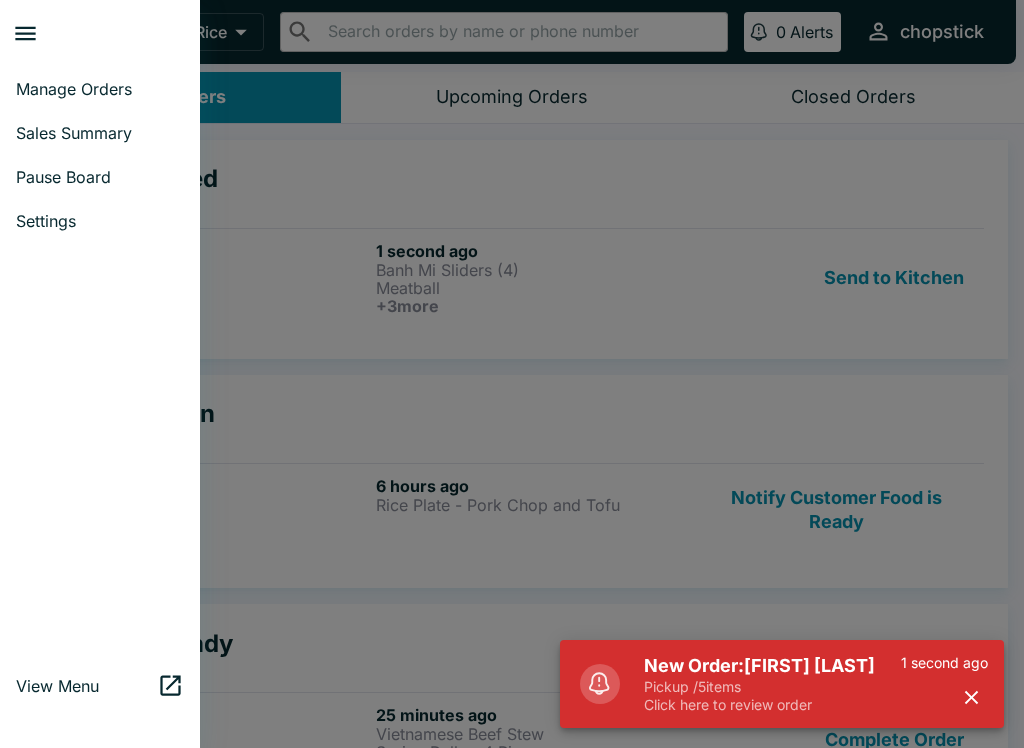 click at bounding box center (512, 374) 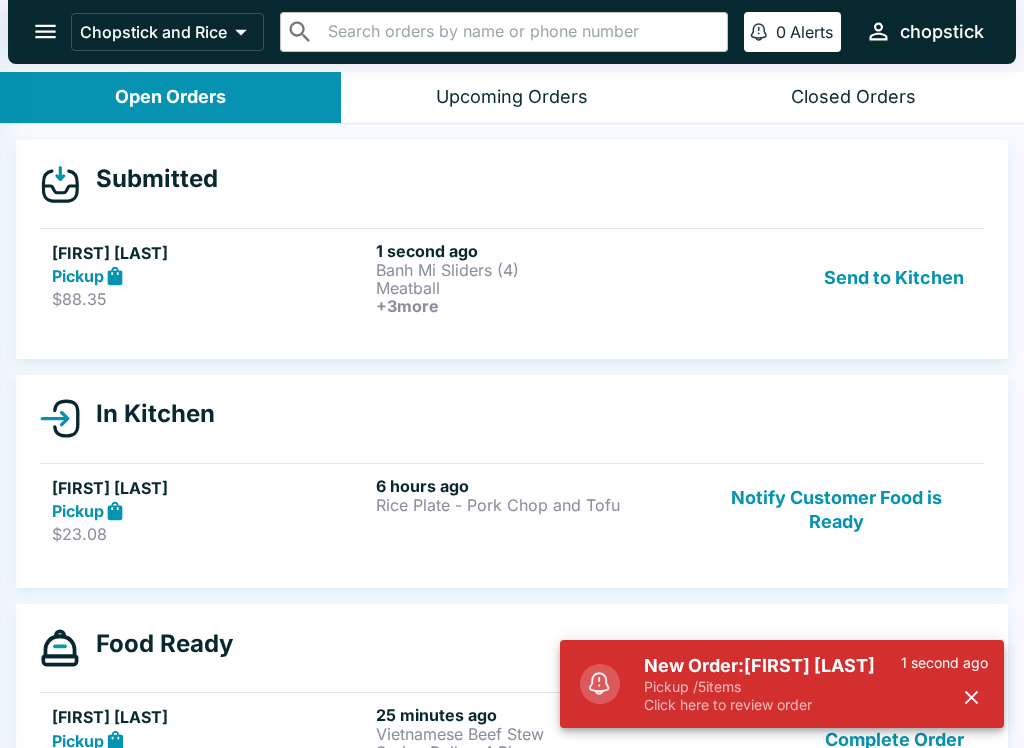 click on "Send to Kitchen" at bounding box center (894, 278) 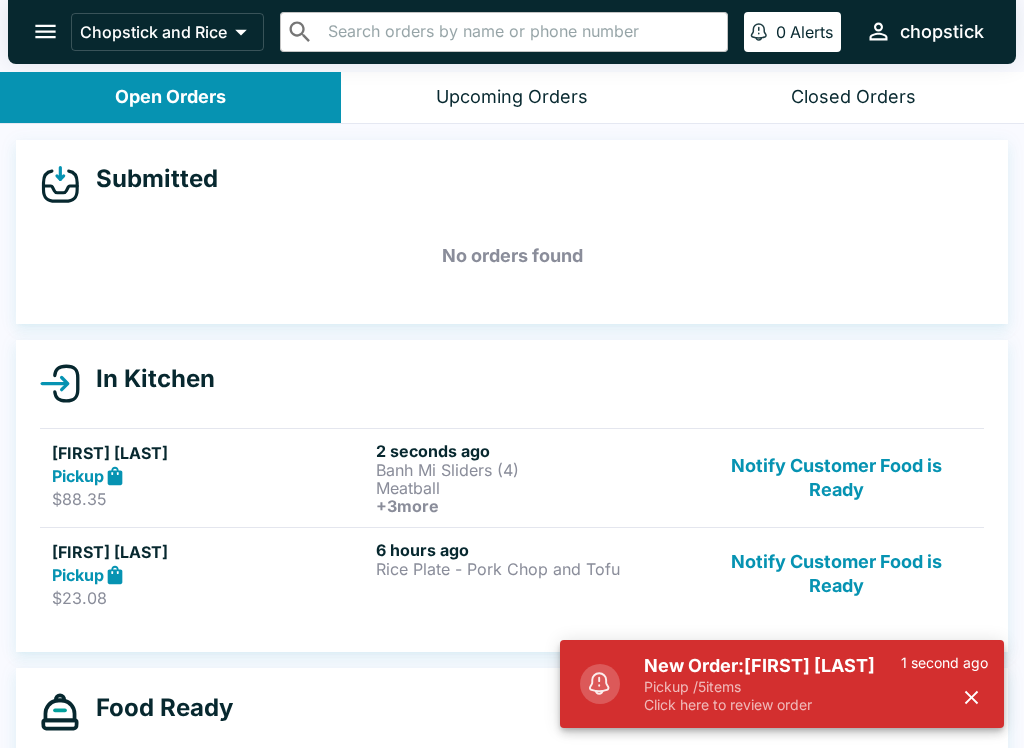 click on "Banh Mi Sliders (4)" at bounding box center [534, 470] 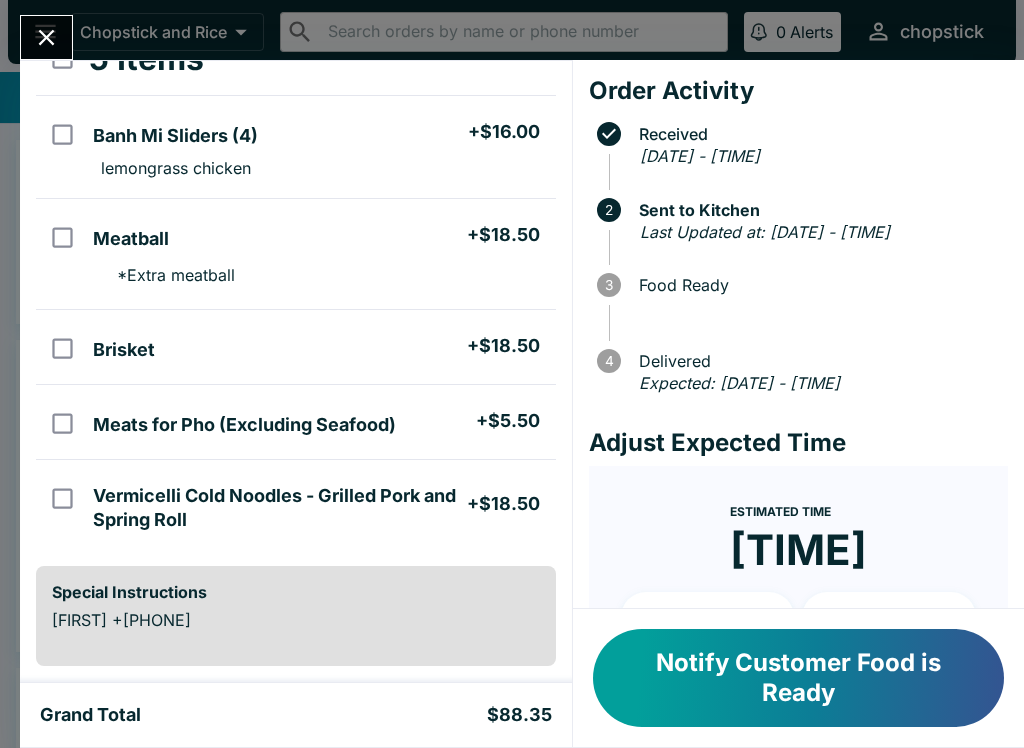 scroll, scrollTop: 139, scrollLeft: 0, axis: vertical 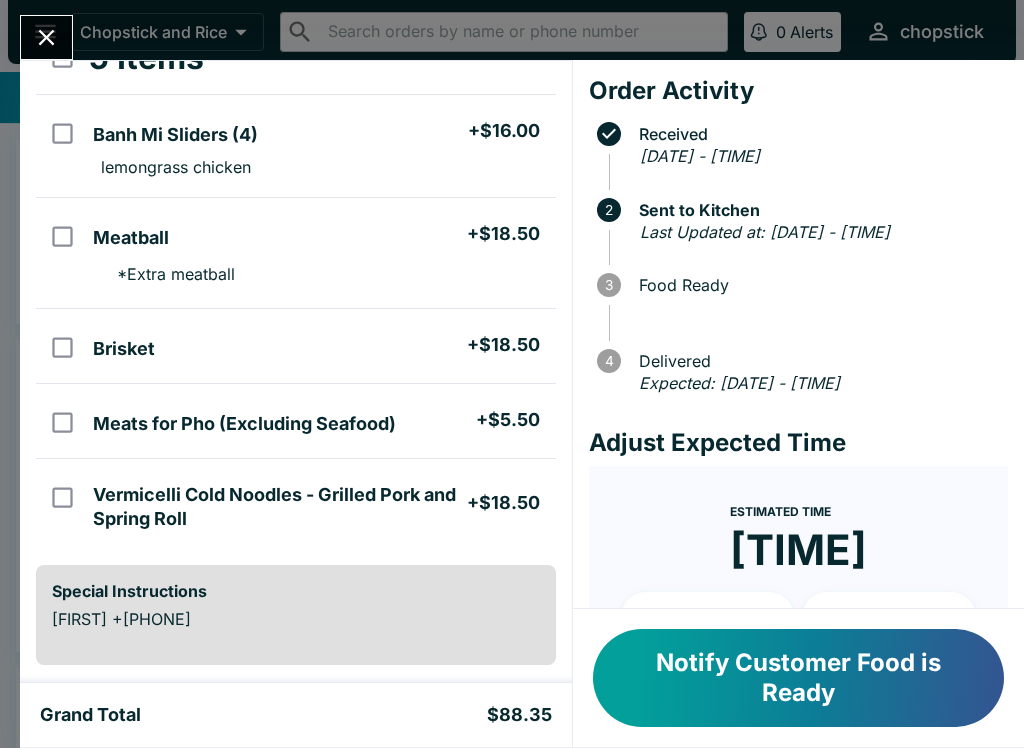 click 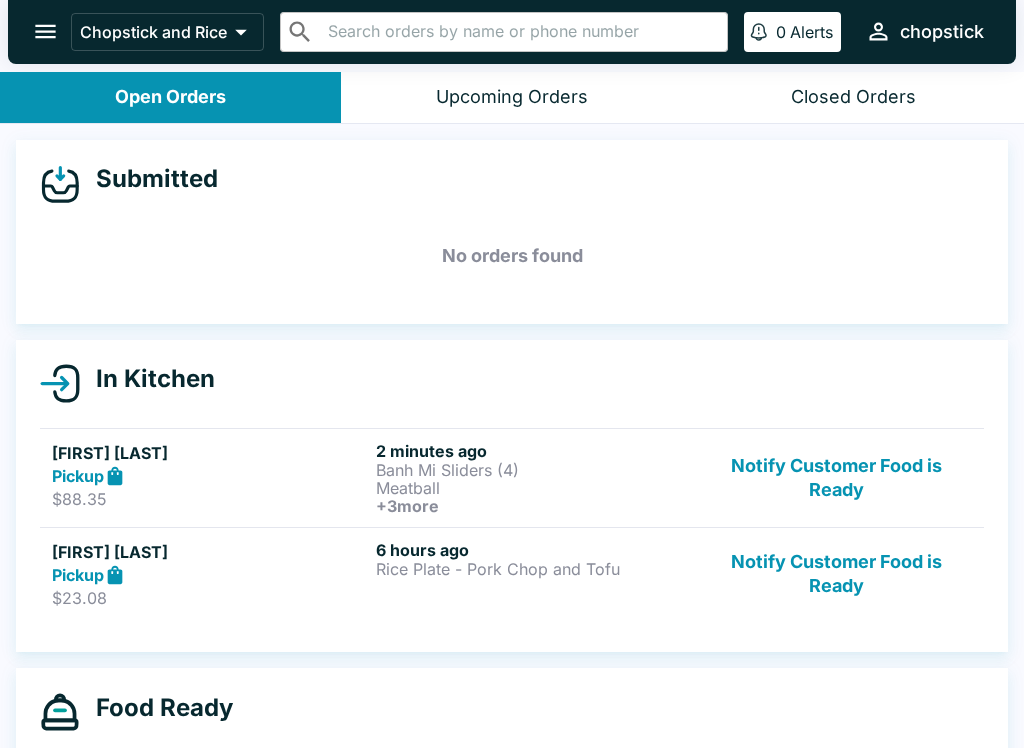 click on "Meatball" at bounding box center [534, 488] 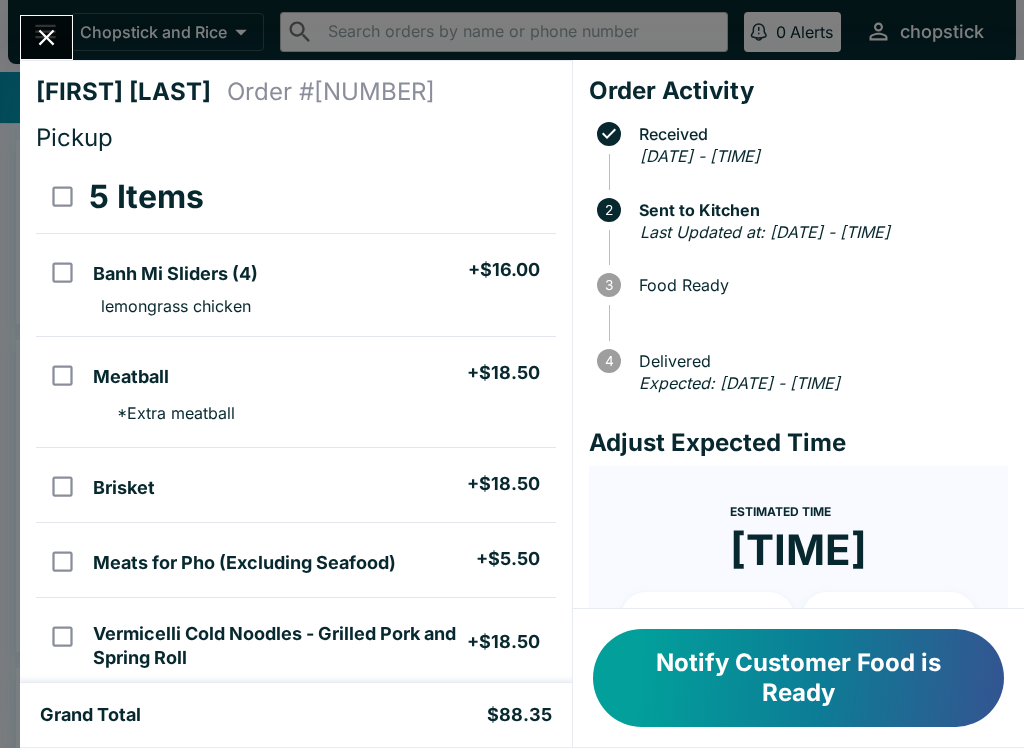 click 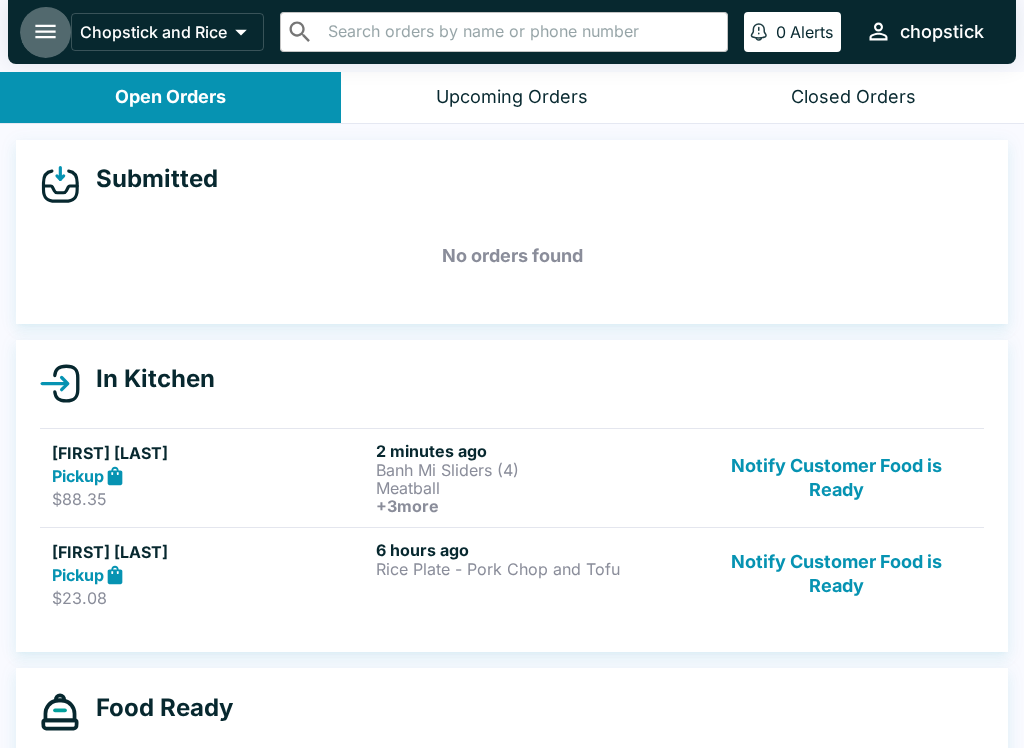 click 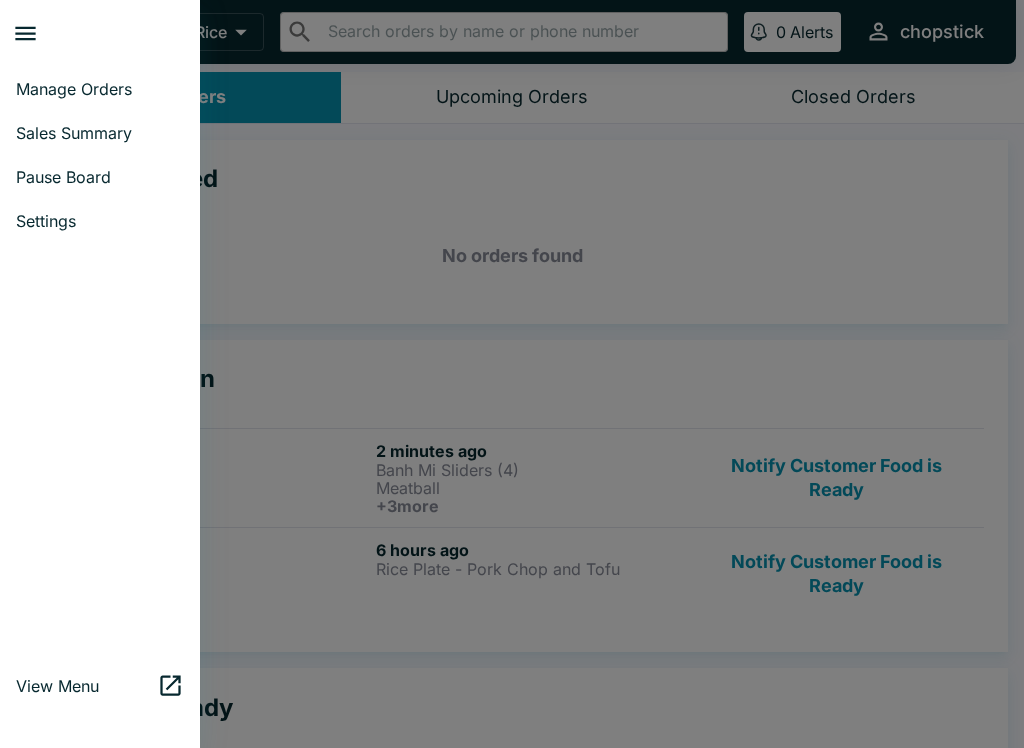 click on "Pause Board" at bounding box center [100, 177] 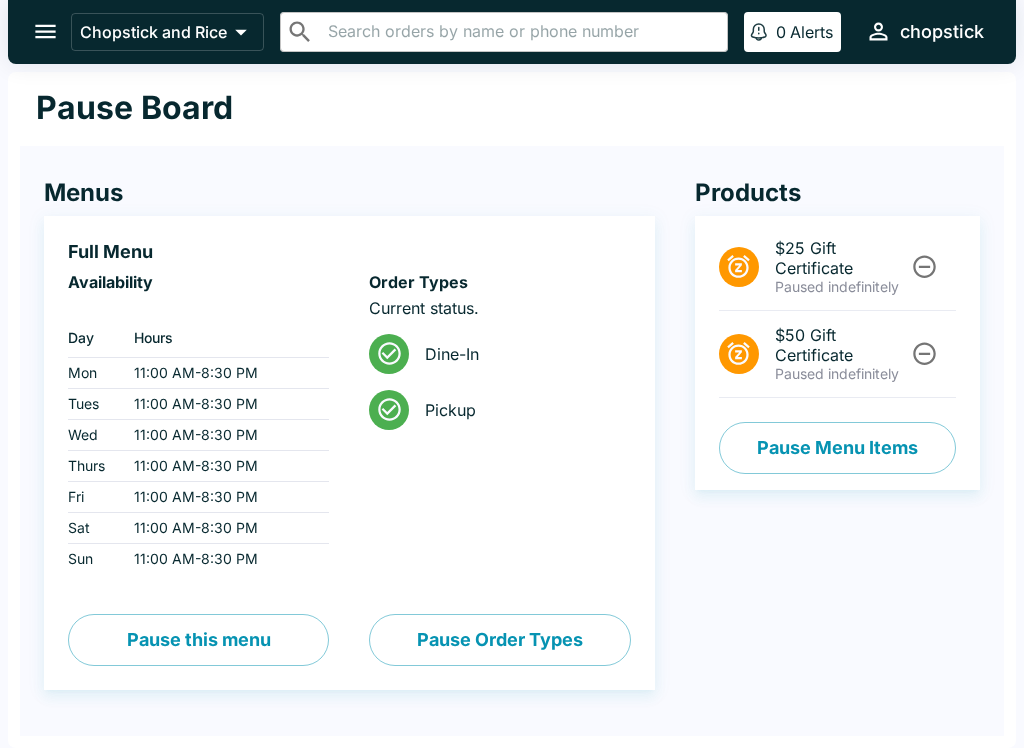 click on "Pause Menu Items" at bounding box center (837, 448) 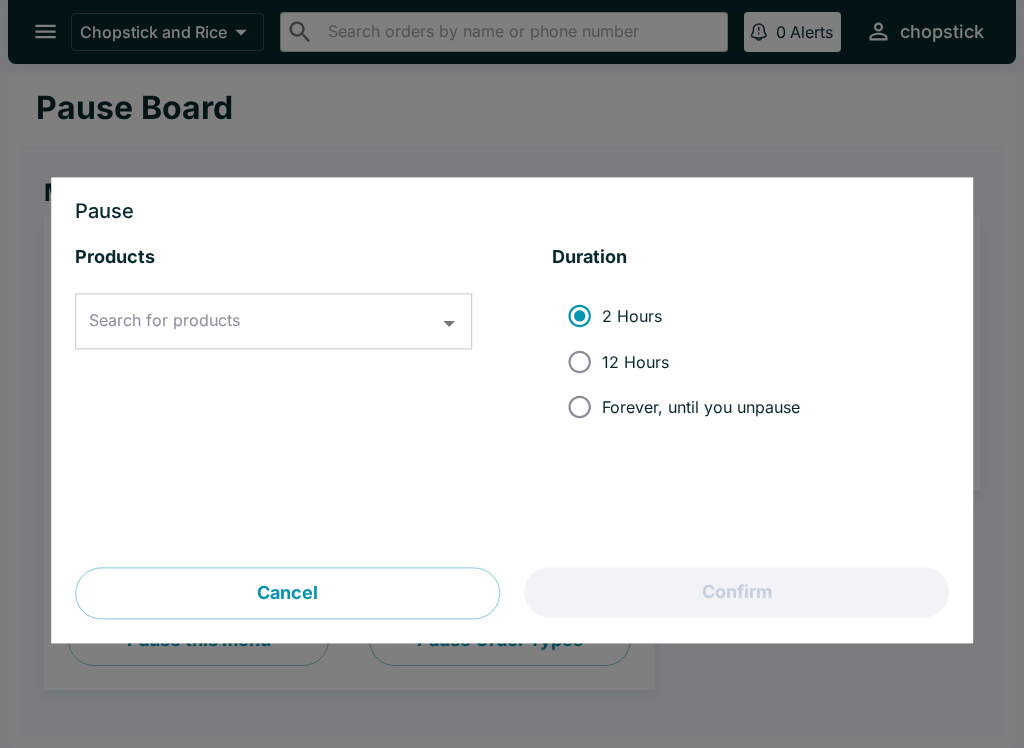 click on "Search for products" at bounding box center [258, 322] 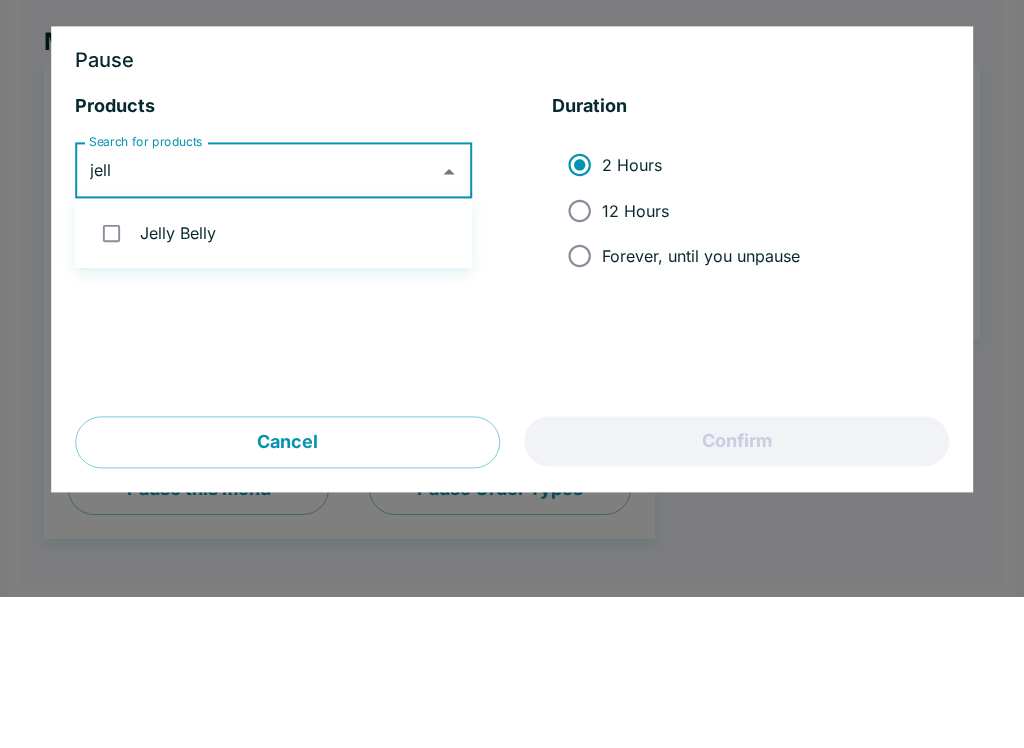 type on "[NAME]" 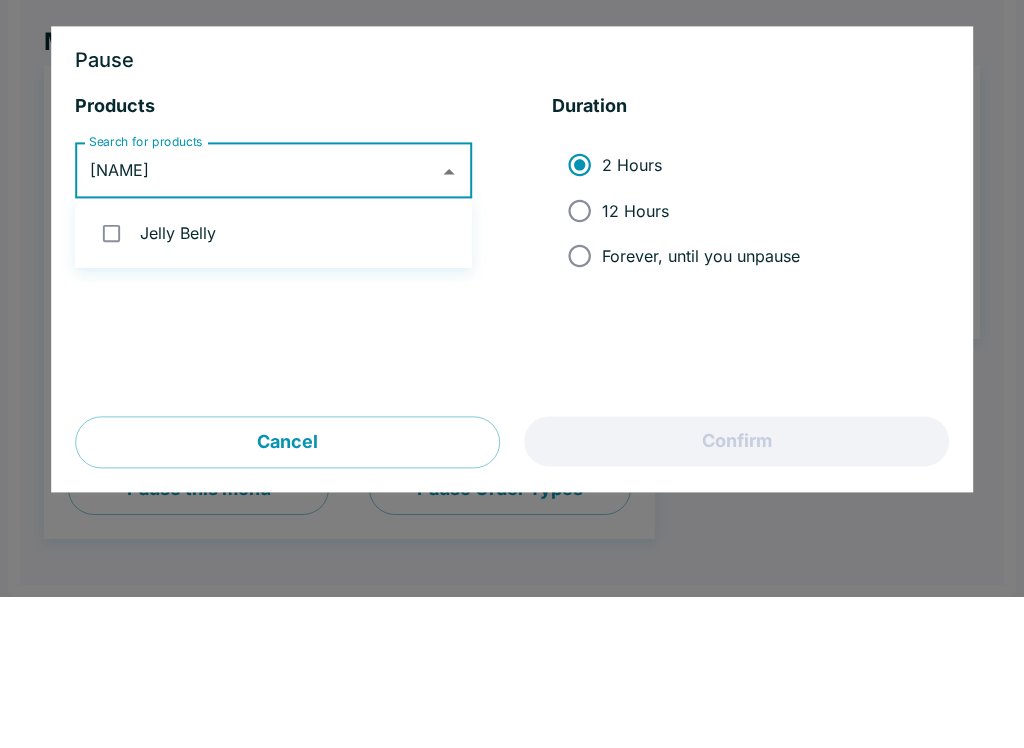 click on "Jelly Belly" at bounding box center (273, 384) 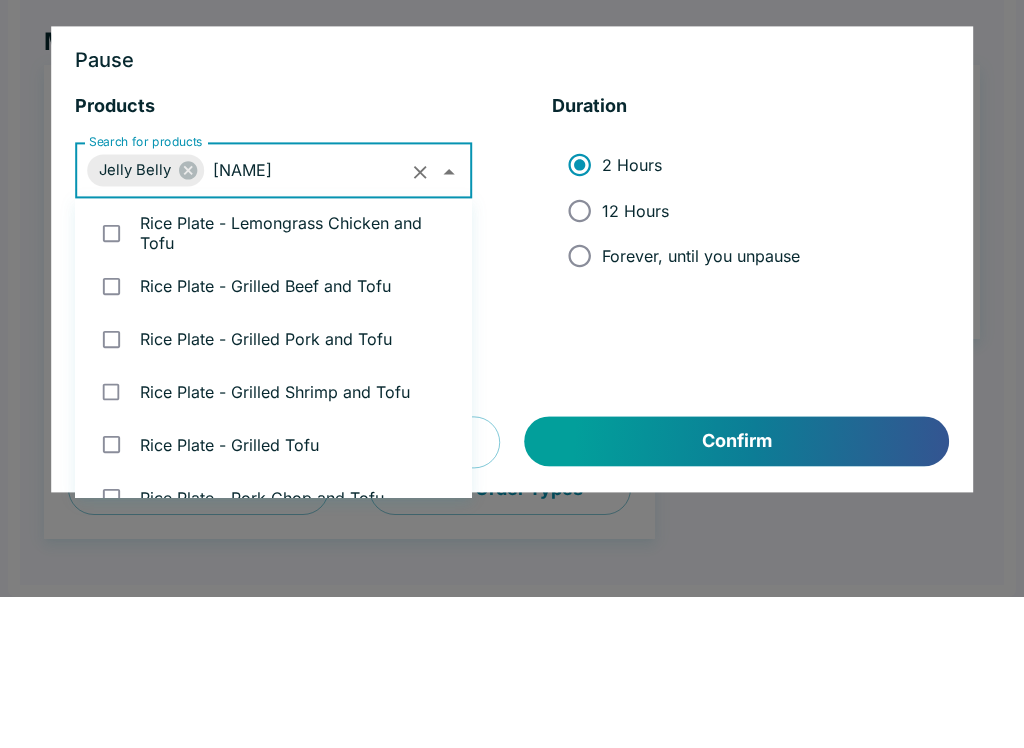 type 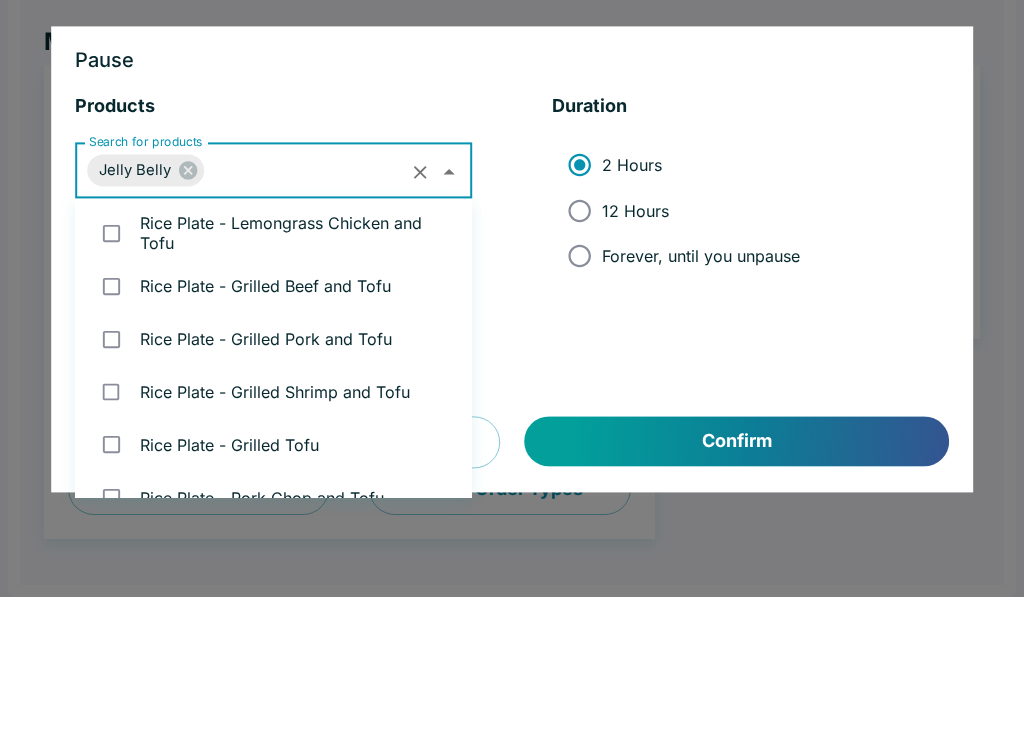 scroll, scrollTop: 1559, scrollLeft: 0, axis: vertical 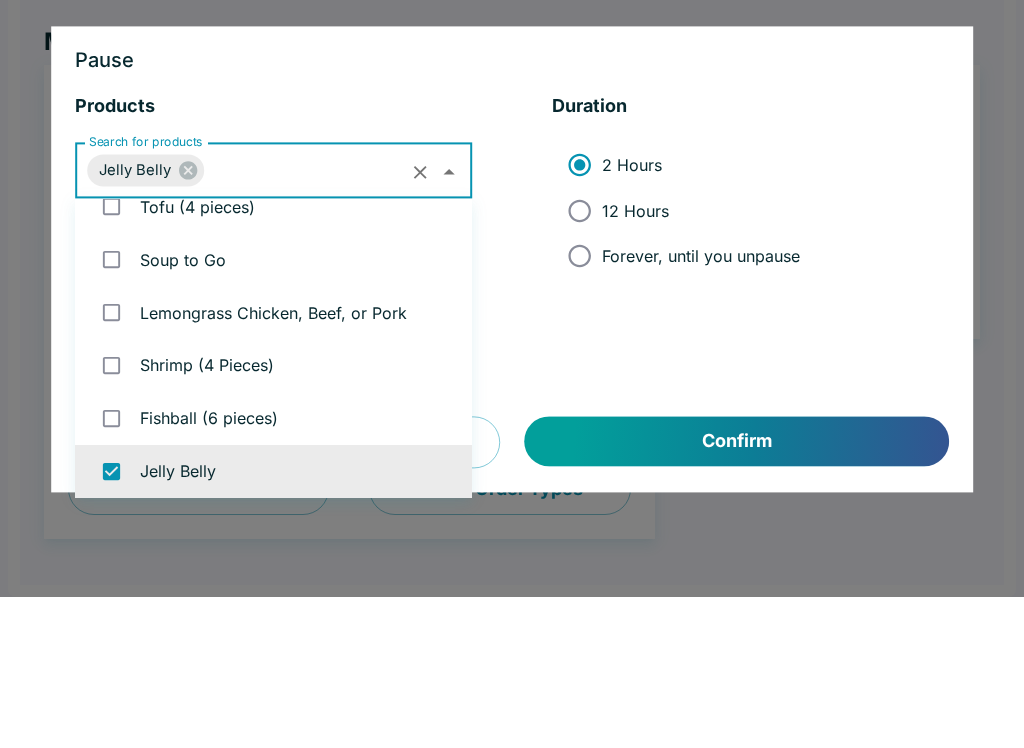 click on "12 Hours" at bounding box center [579, 361] 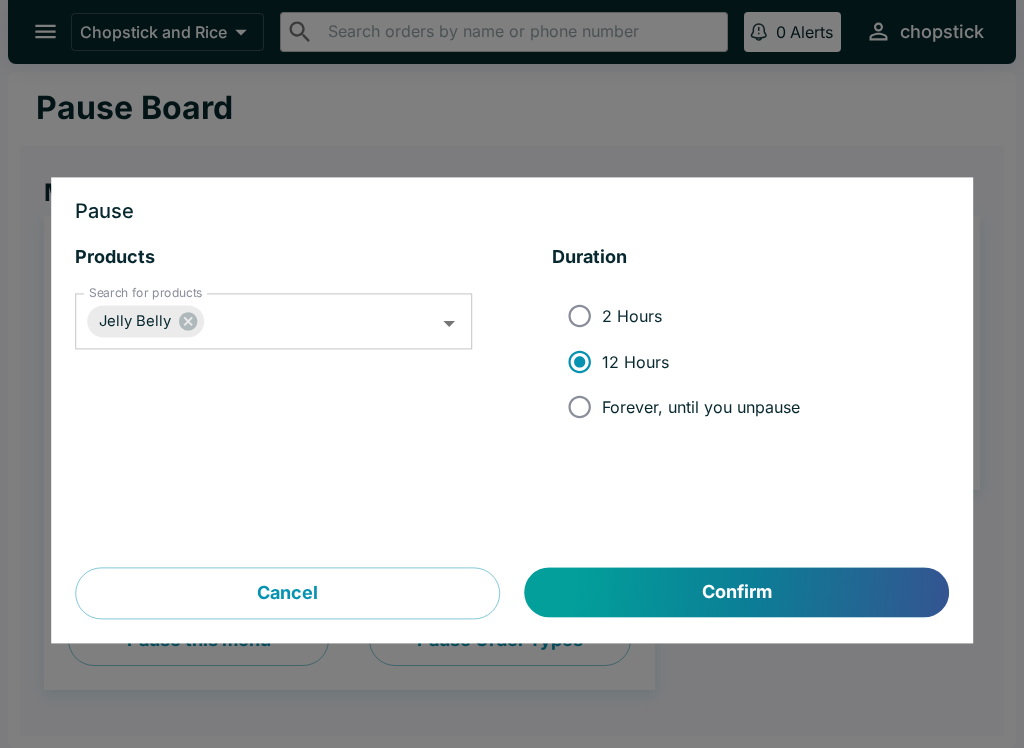 click on "Confirm" at bounding box center (737, 593) 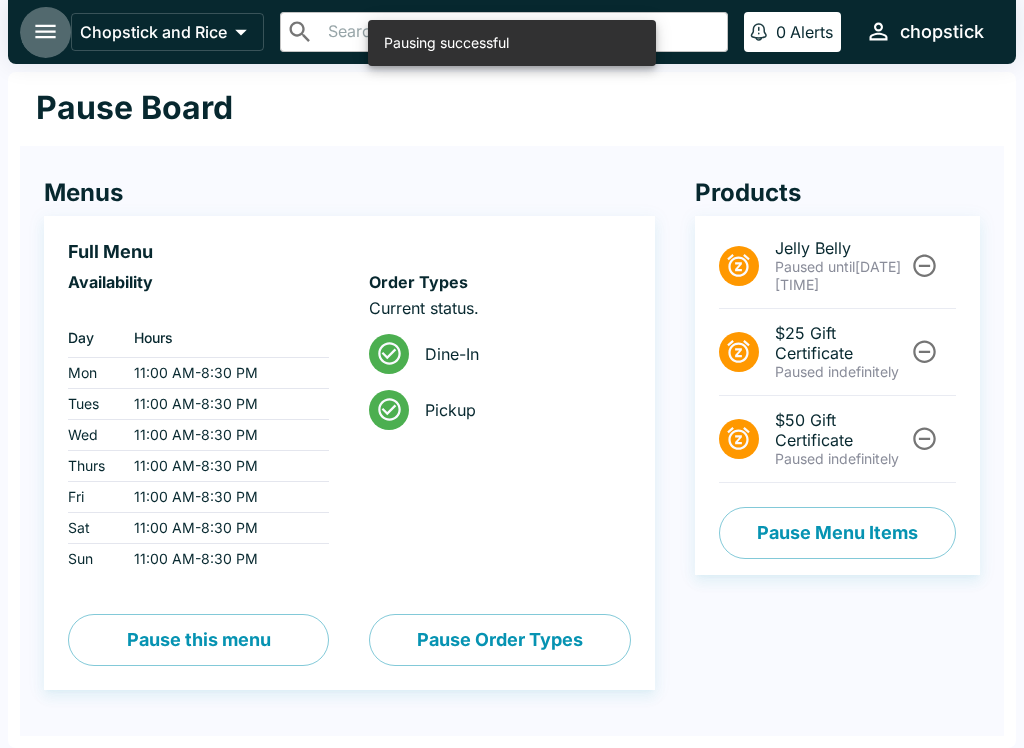 click 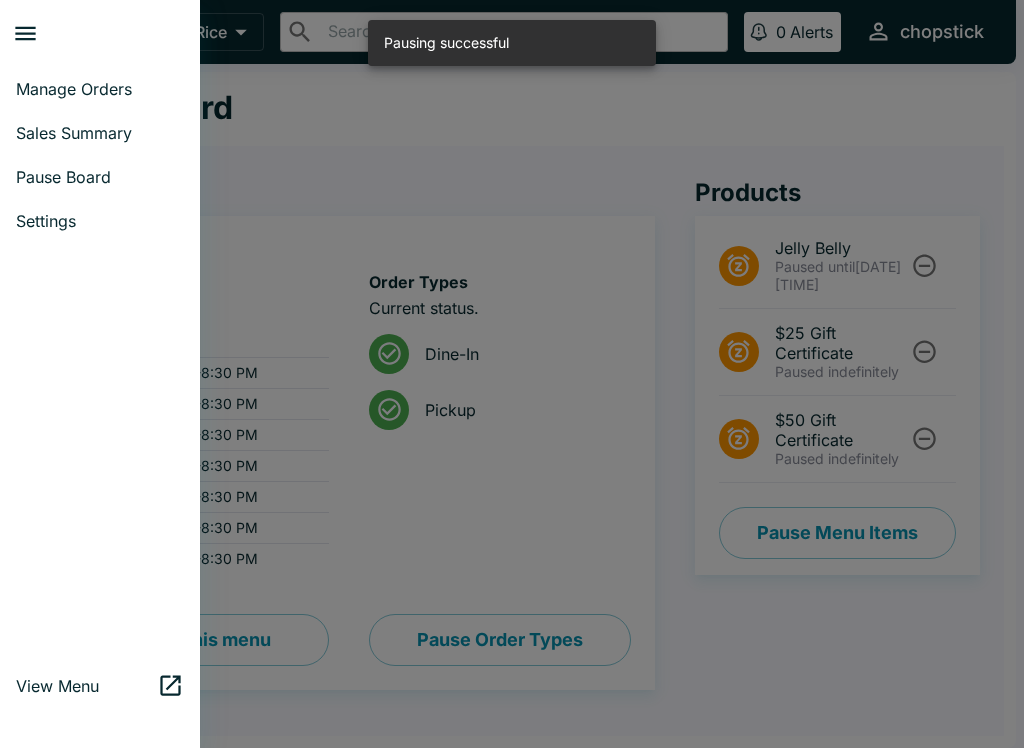 click on "Manage Orders" at bounding box center [100, 89] 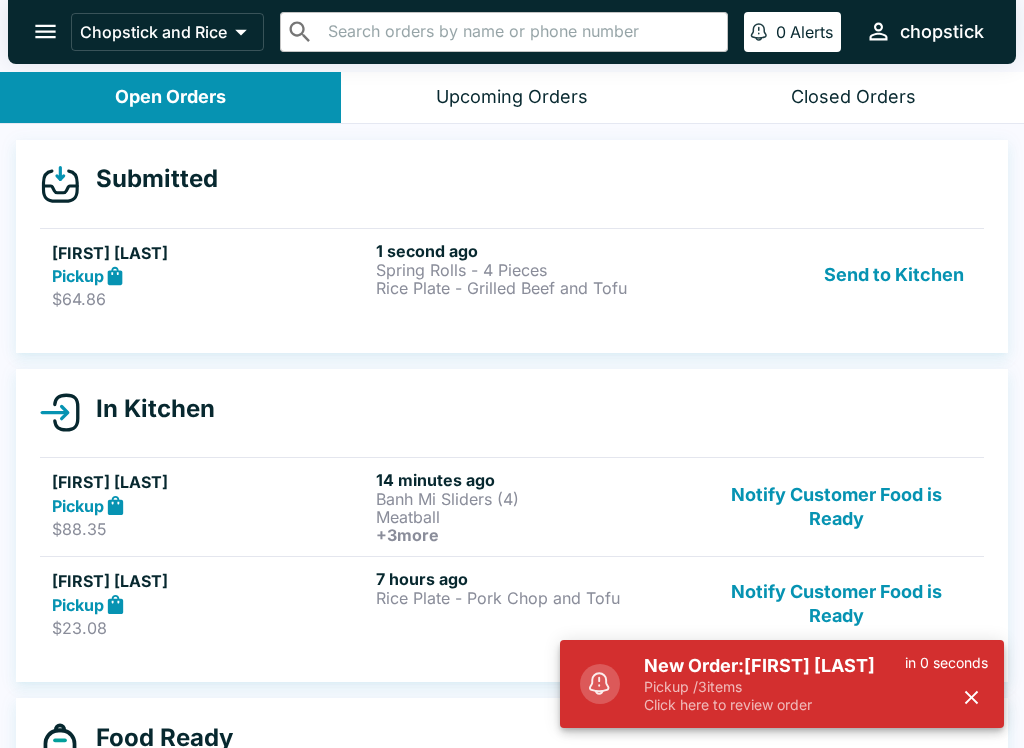 click on "Send to Kitchen" at bounding box center (894, 275) 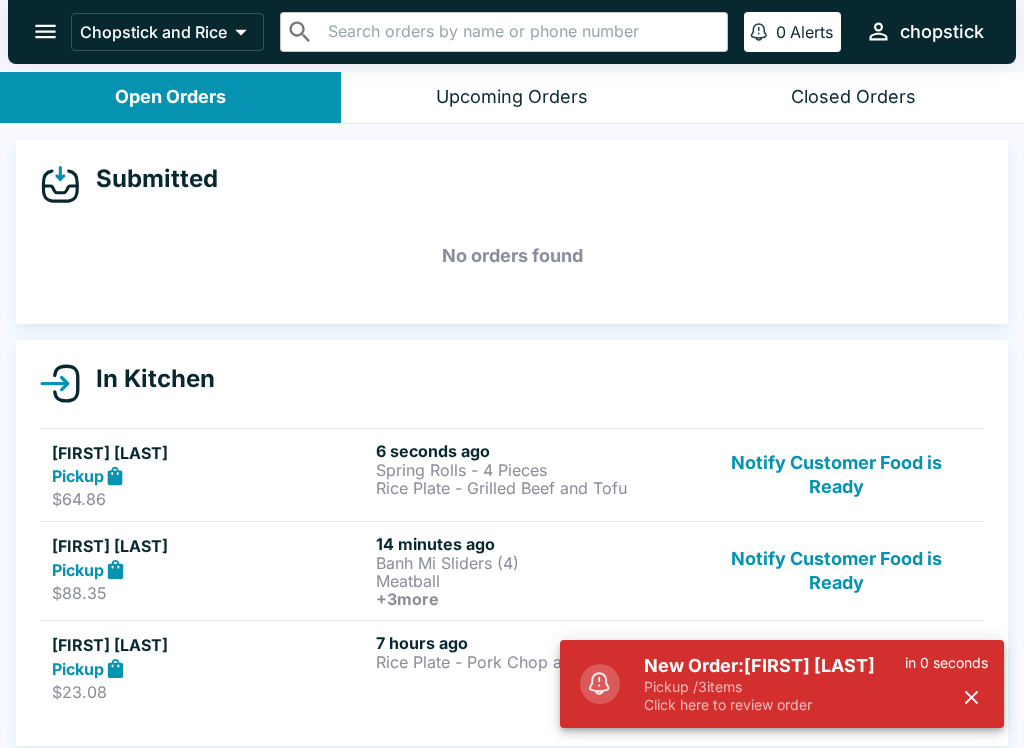 click on "Rice Plate - Grilled Beef and Tofu" at bounding box center (534, 488) 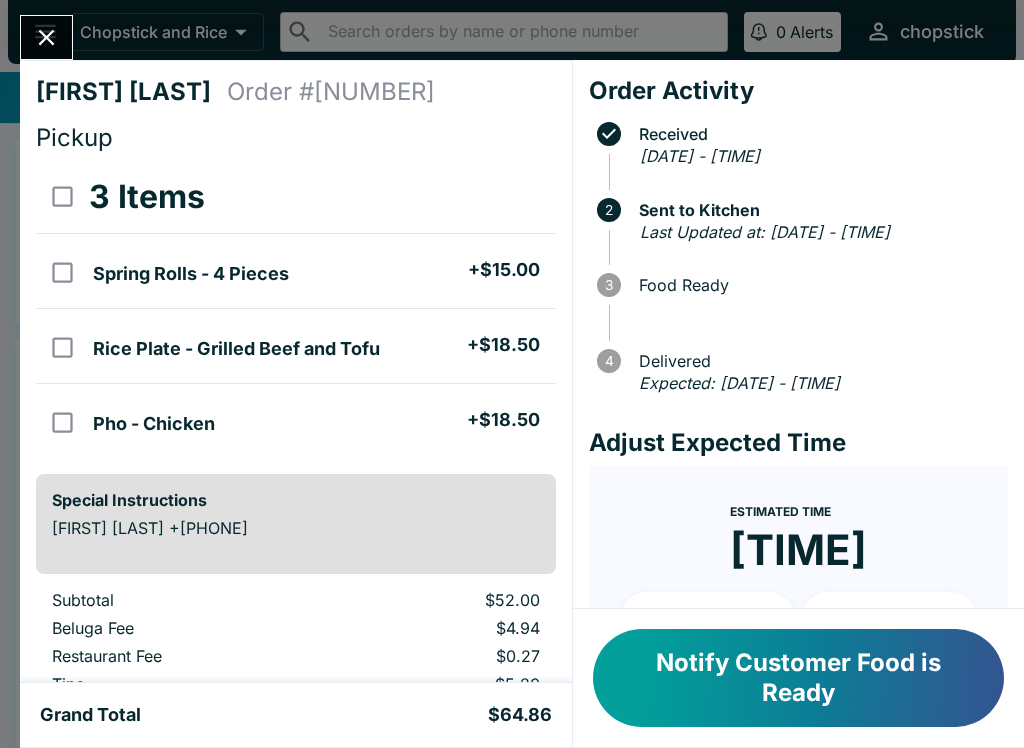 click on "Notify Customer Food is Ready" at bounding box center [798, 678] 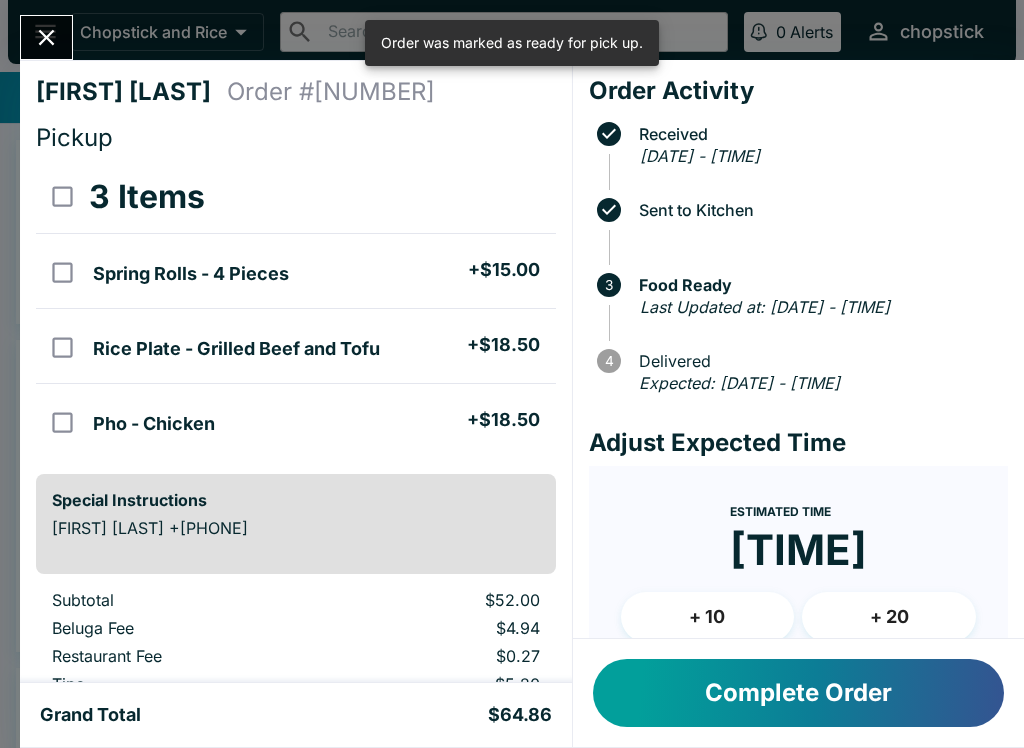 click 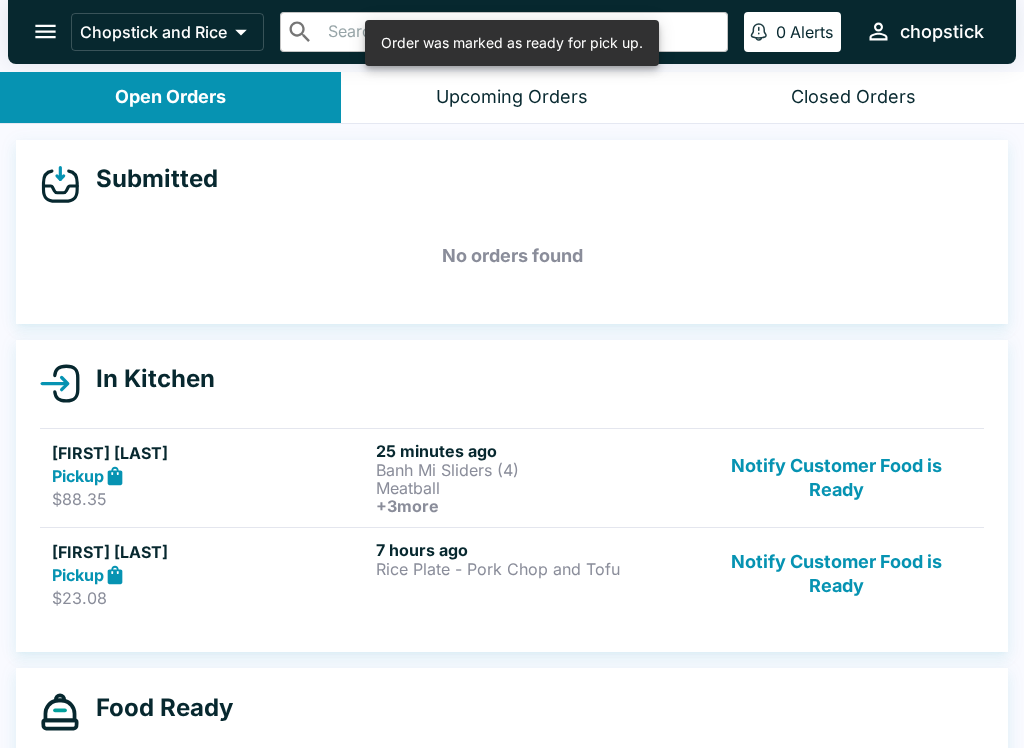 click on "Pickup" at bounding box center [210, 476] 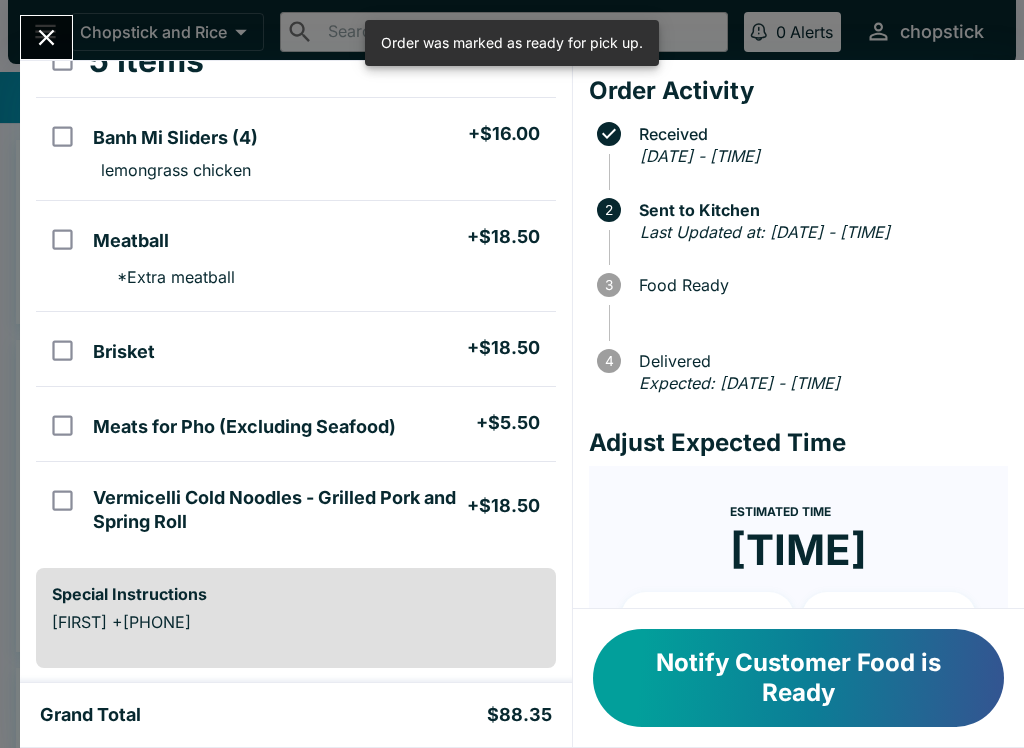 scroll, scrollTop: 136, scrollLeft: 0, axis: vertical 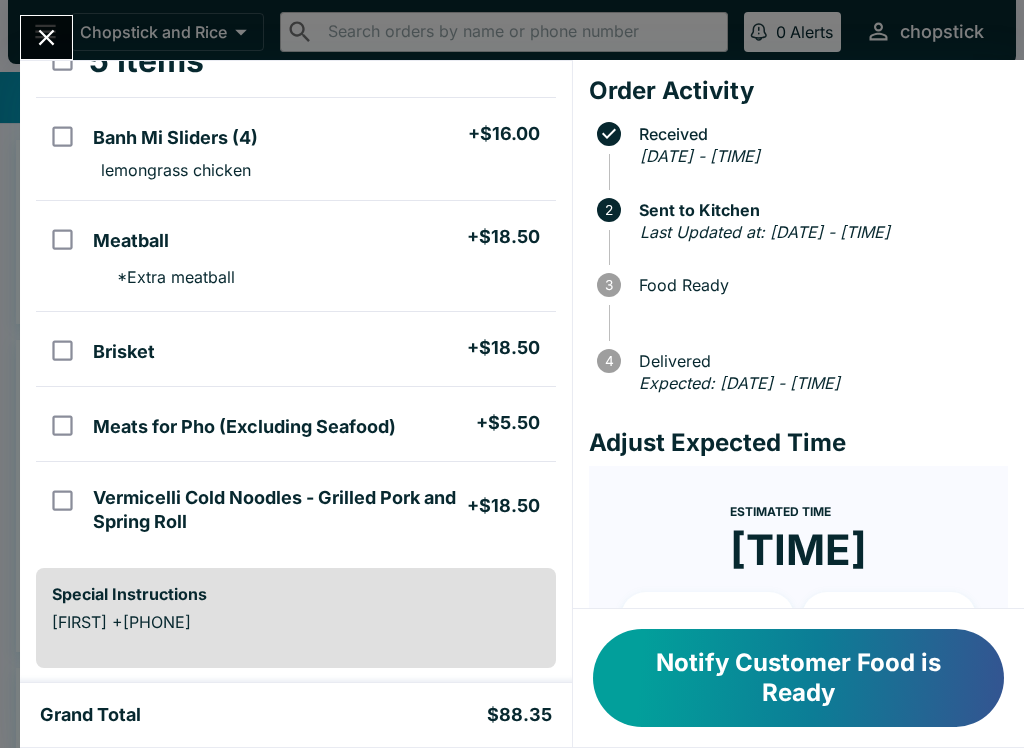 click on "Notify Customer Food is Ready" at bounding box center [798, 678] 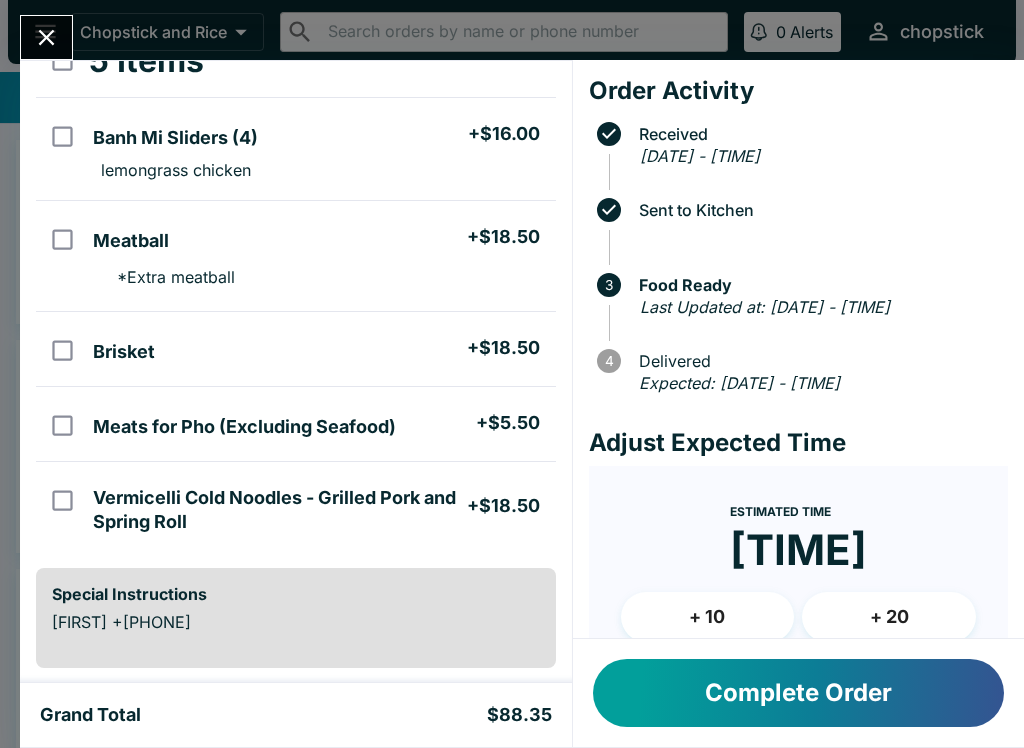 click 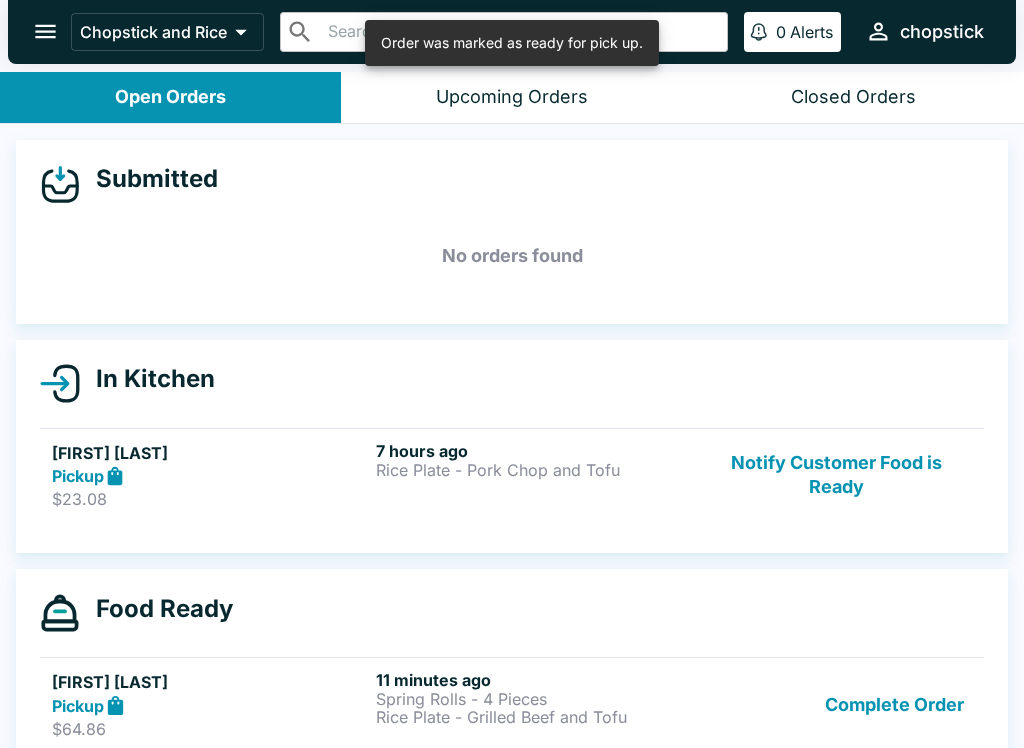 click on "Pickup" at bounding box center [78, 476] 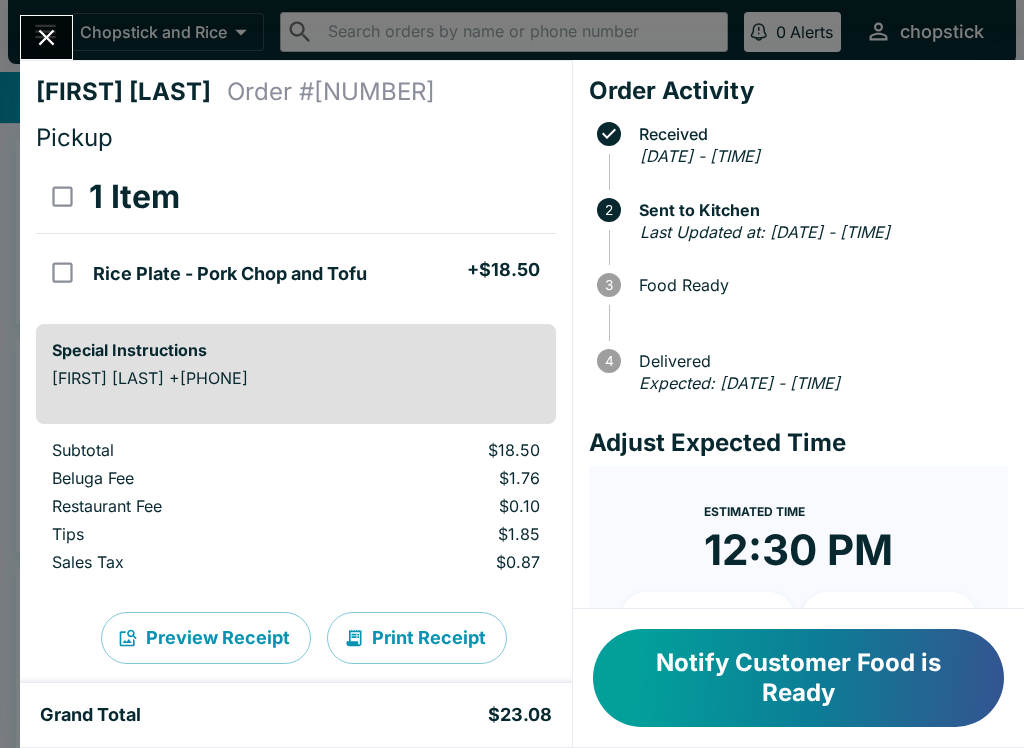 click 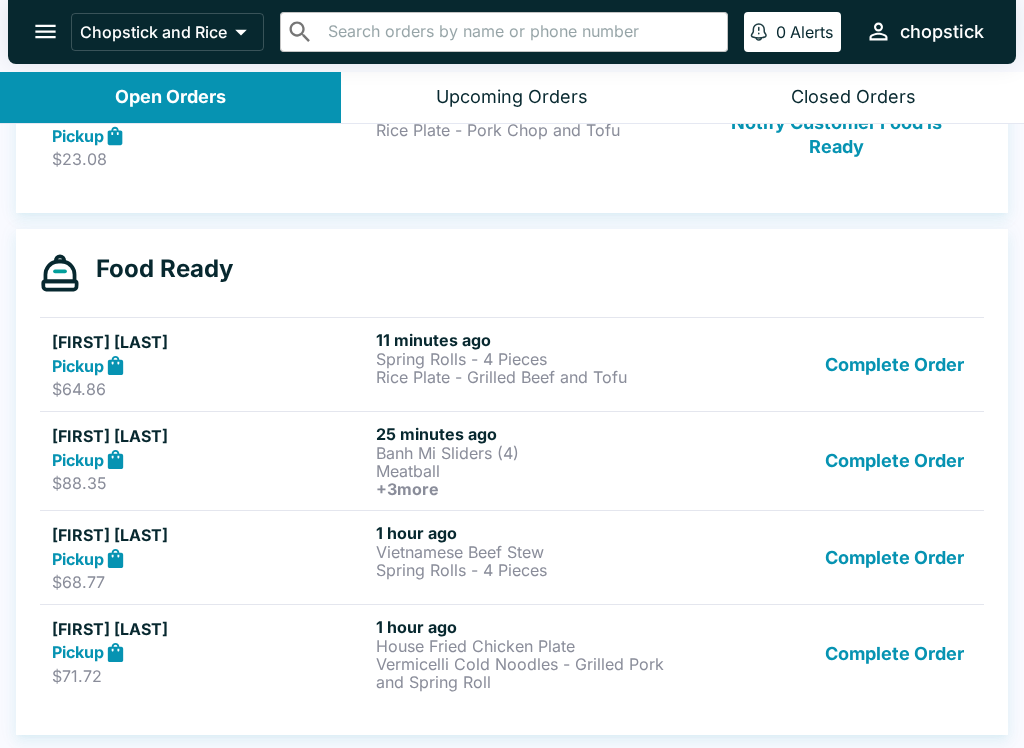 scroll, scrollTop: 340, scrollLeft: 0, axis: vertical 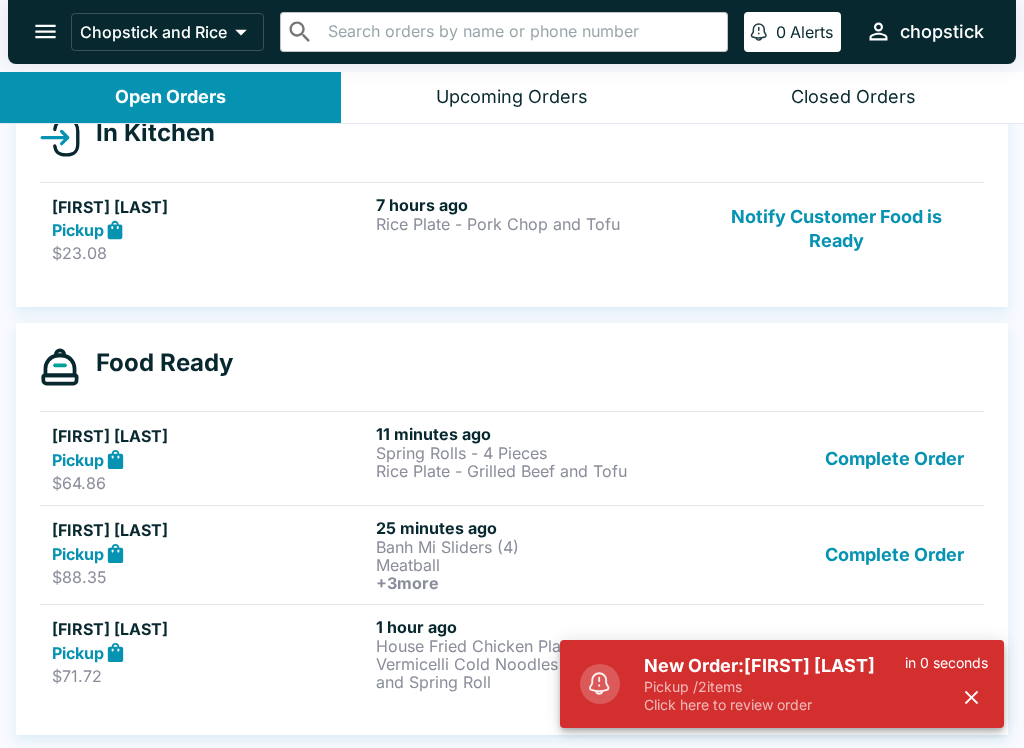 click on "Notify Customer Food is Ready" at bounding box center (836, 229) 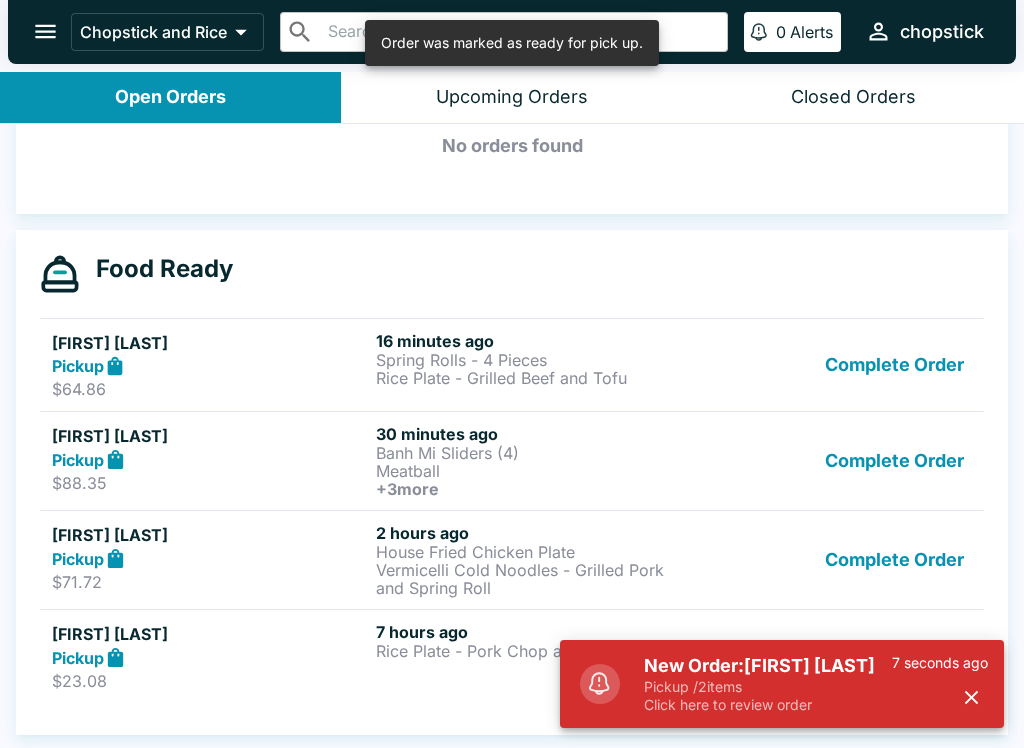 scroll, scrollTop: 310, scrollLeft: 0, axis: vertical 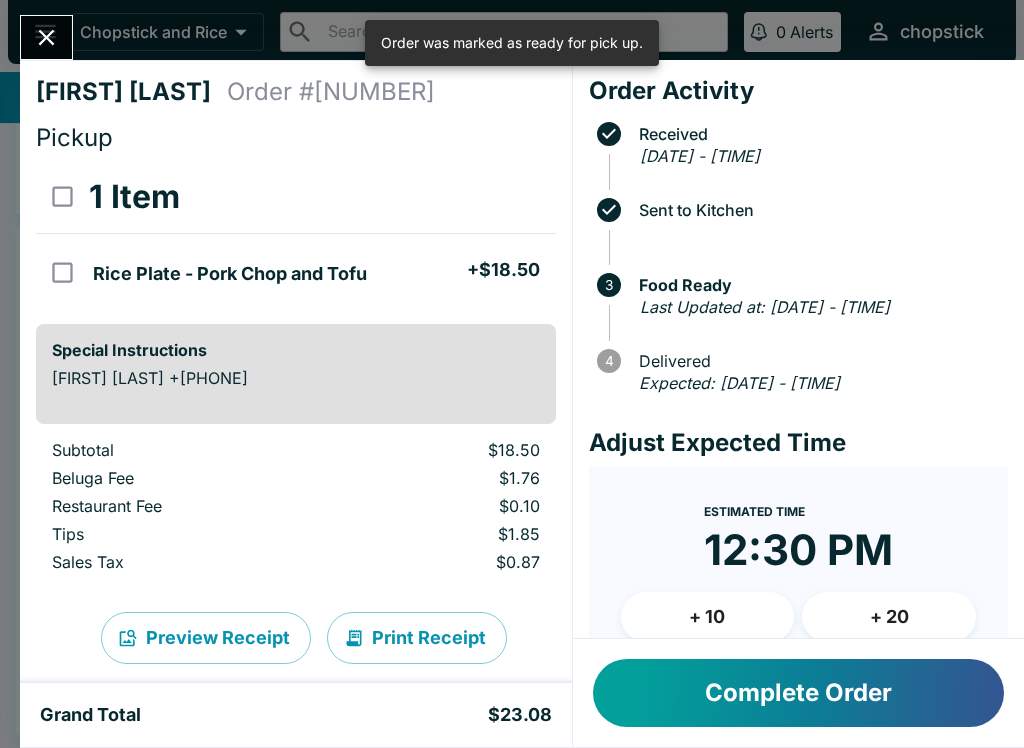 click at bounding box center (46, 37) 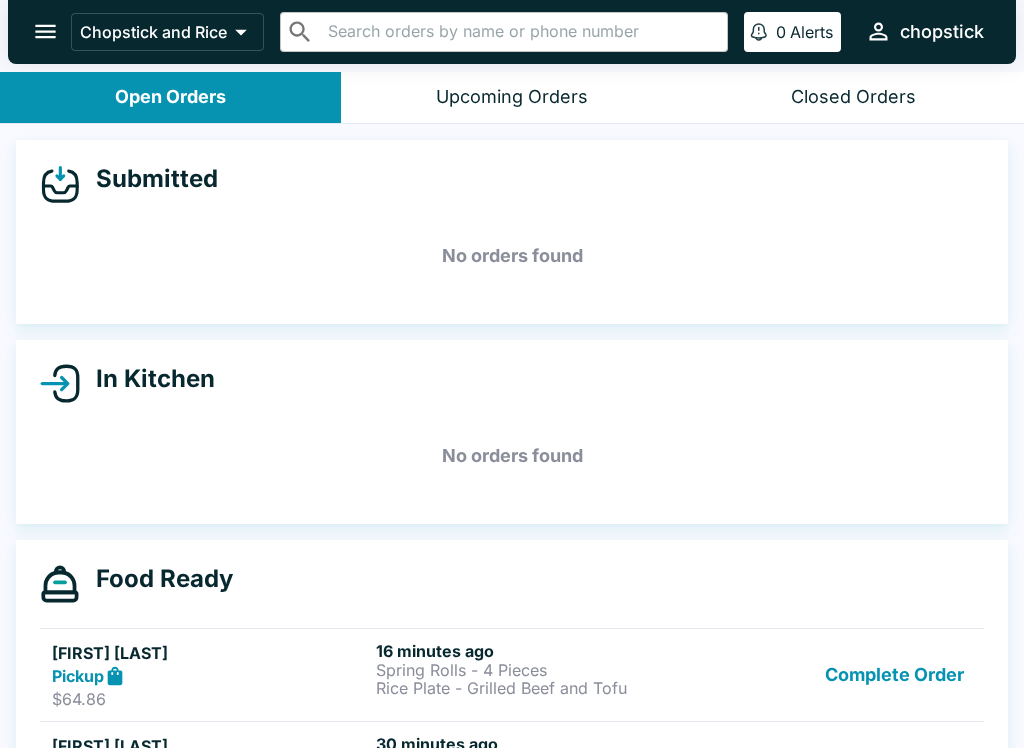 scroll, scrollTop: -8, scrollLeft: 0, axis: vertical 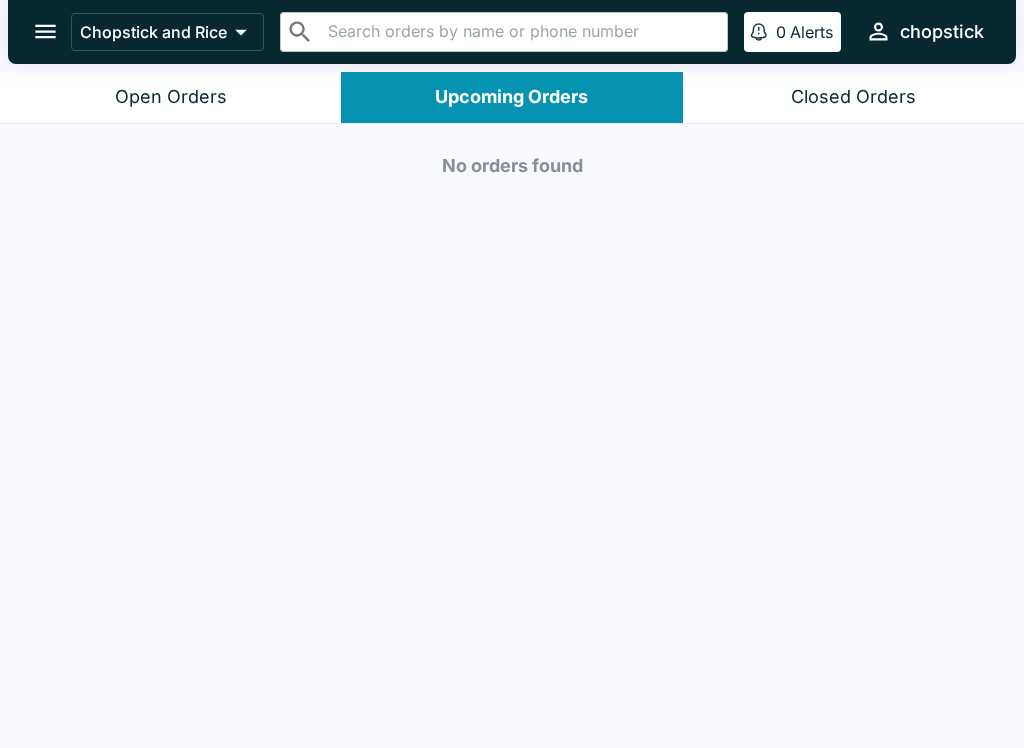 click on "Open Orders" at bounding box center [171, 97] 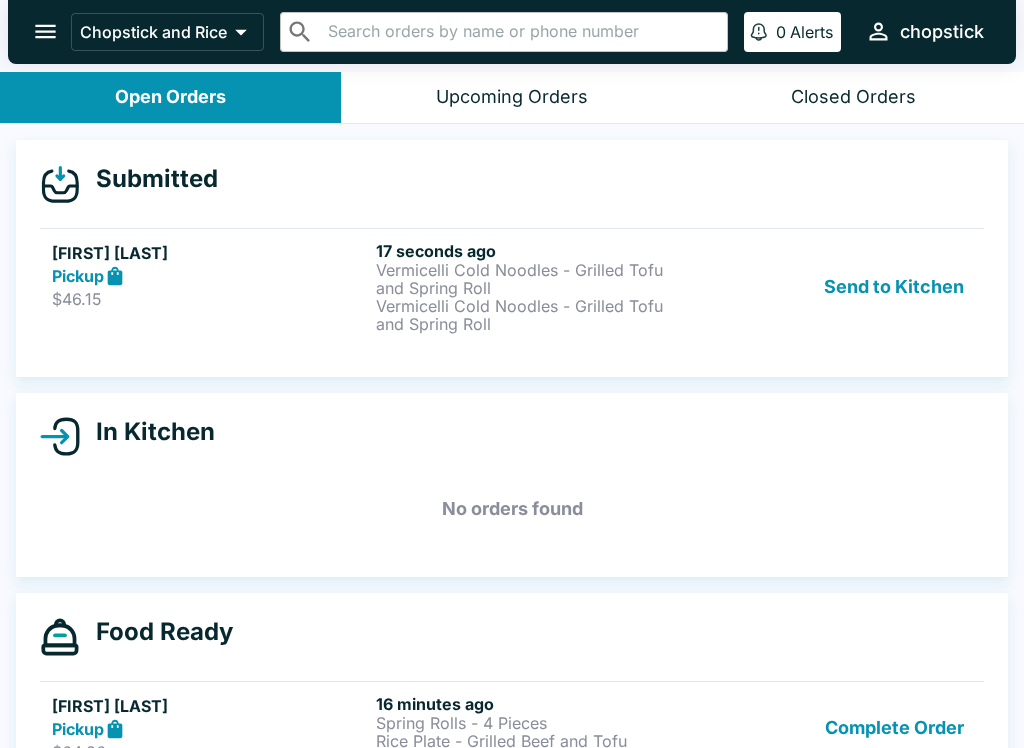 scroll, scrollTop: 0, scrollLeft: 0, axis: both 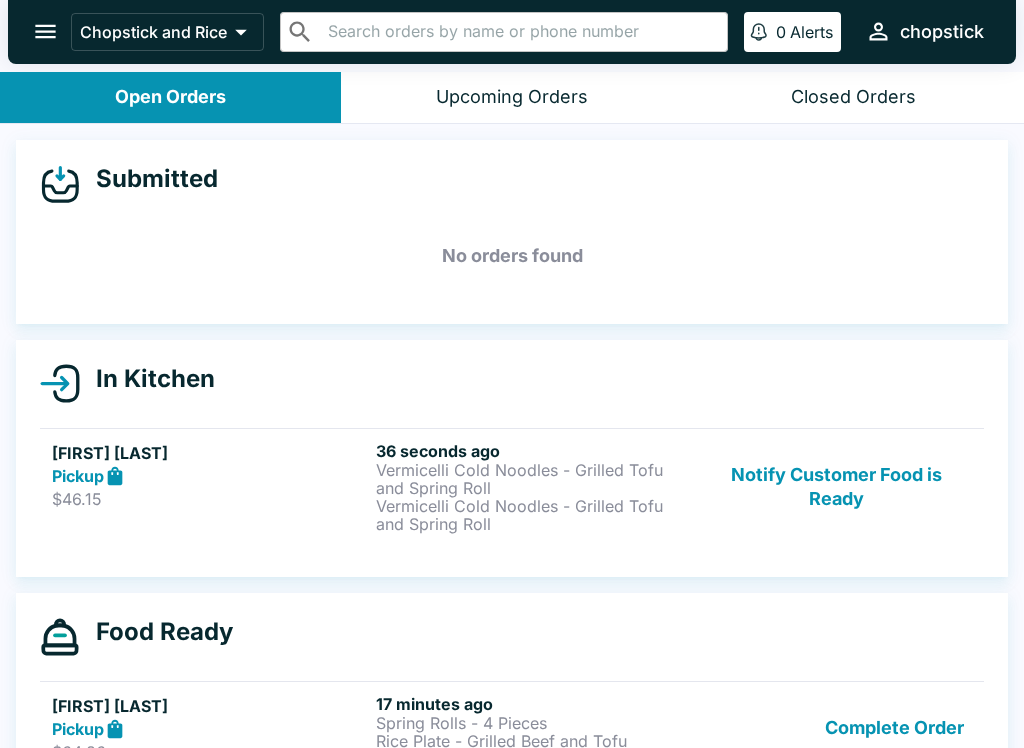 click on "Vermicelli Cold Noodles - Grilled Tofu and Spring Roll" at bounding box center (534, 515) 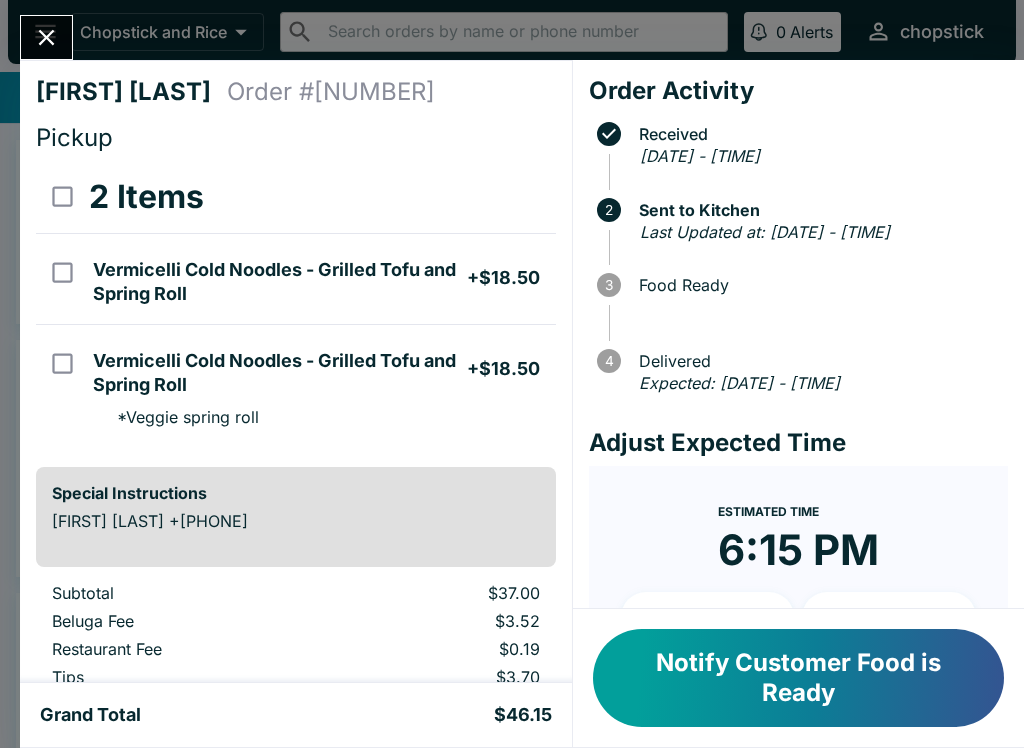click on "2 Items" at bounding box center [320, 197] 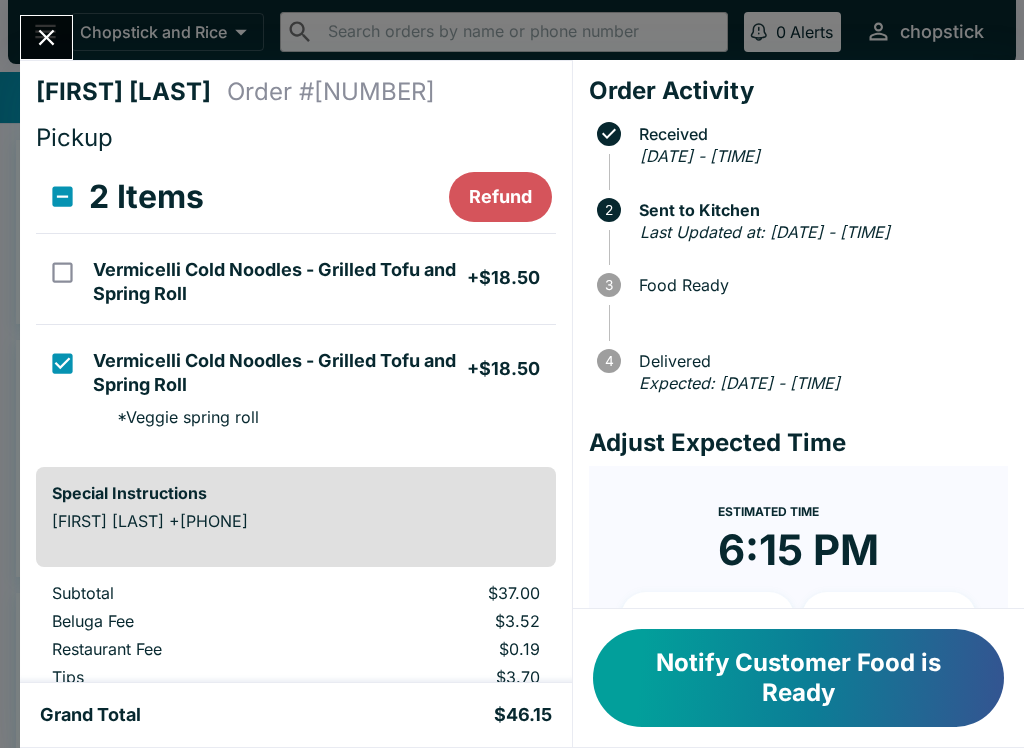 click on "Vermicelli Cold Noodles - Grilled Tofu and Spring Roll" at bounding box center (279, 373) 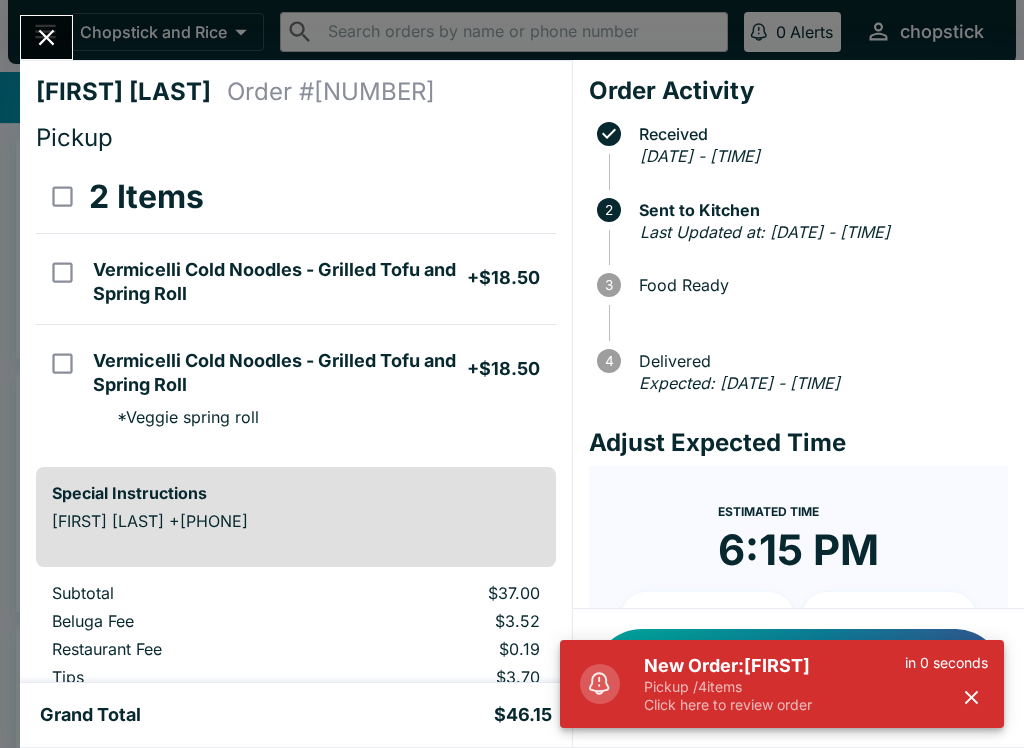click 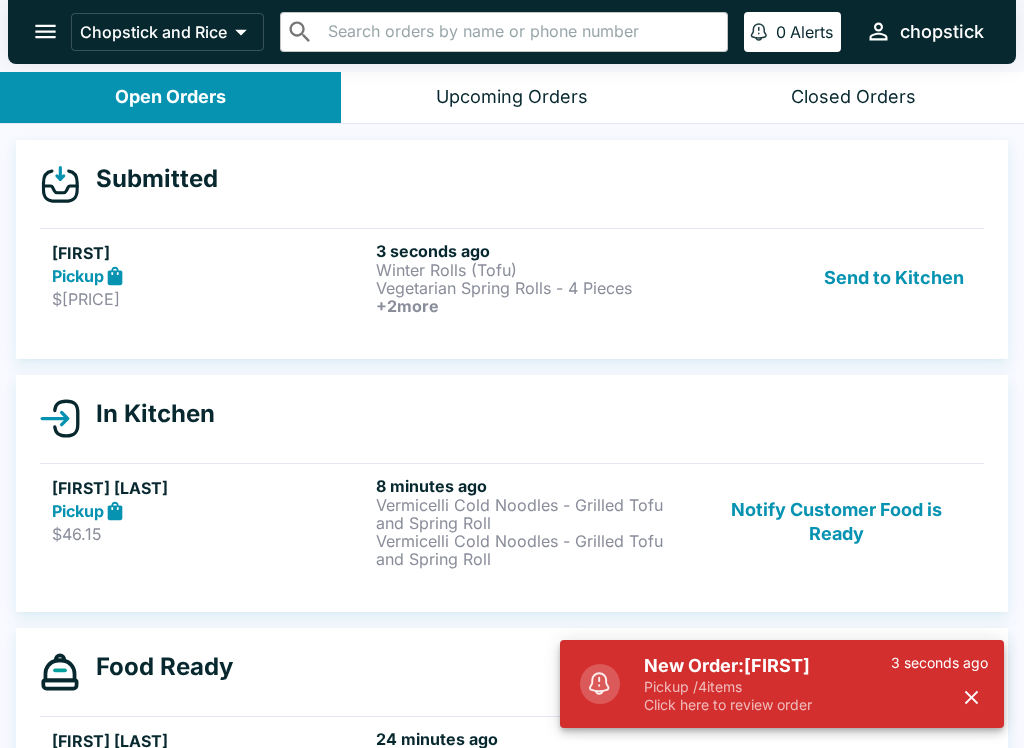 click on "Send to Kitchen" at bounding box center (894, 278) 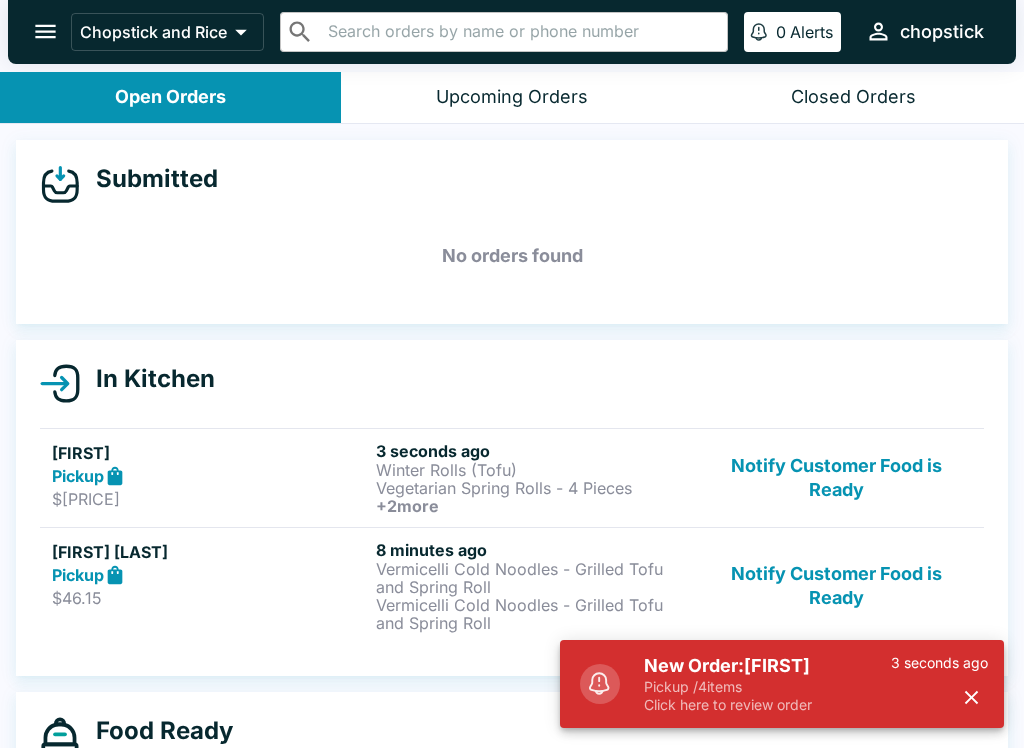 click on "Vegetarian Spring Rolls - 4 Pieces" at bounding box center (534, 488) 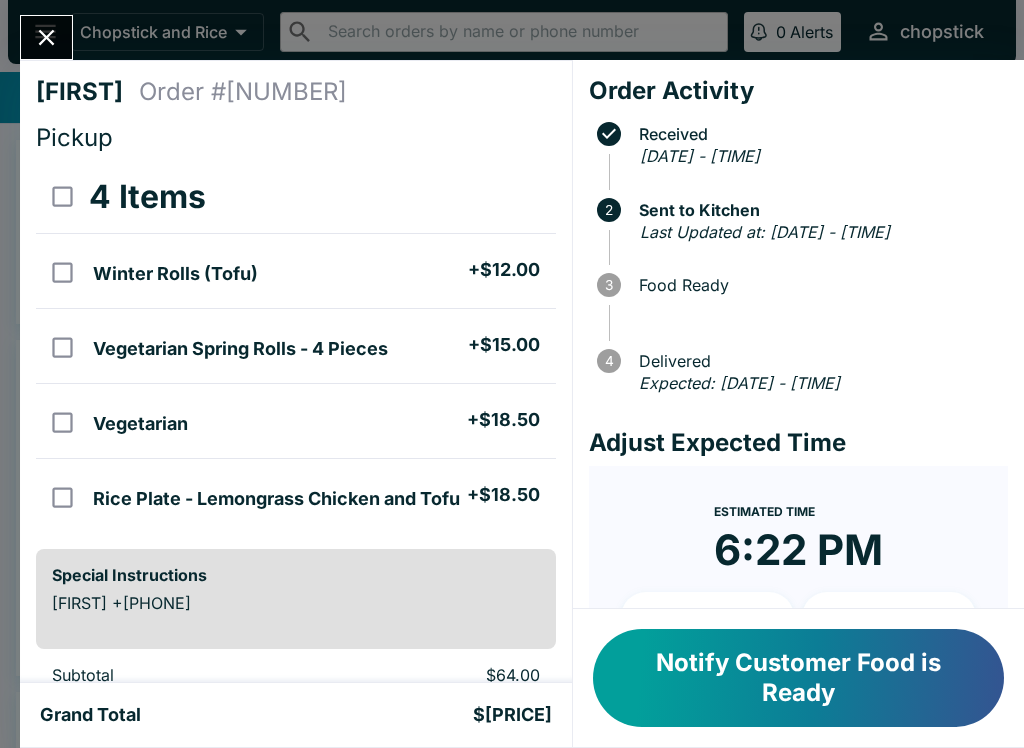 click 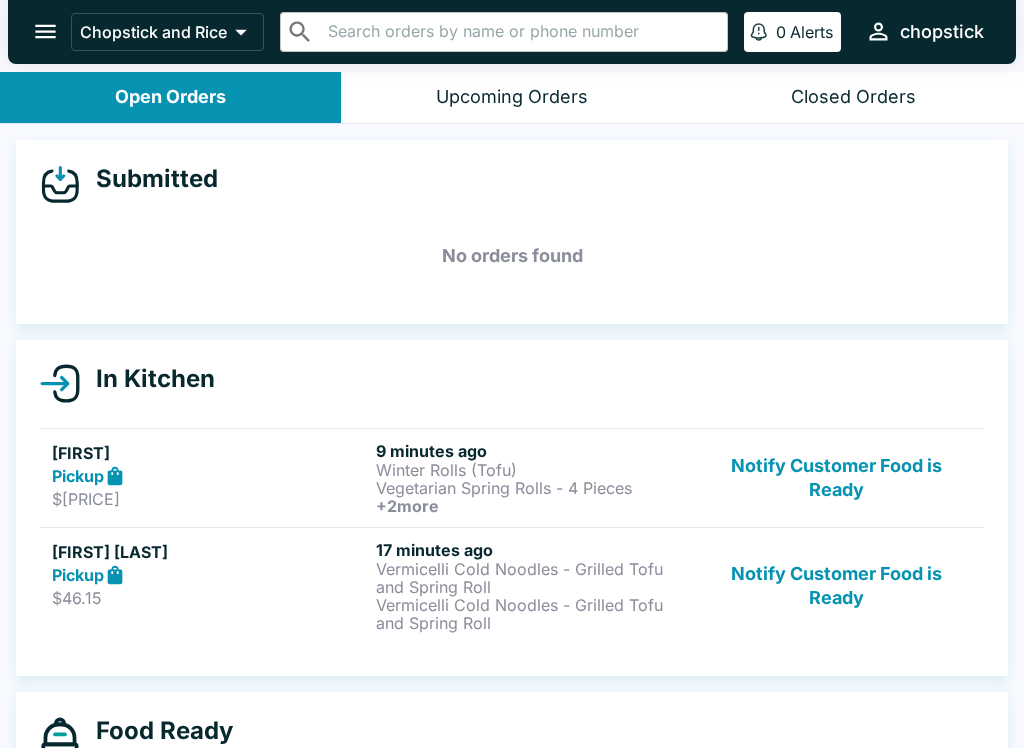 scroll, scrollTop: 0, scrollLeft: 0, axis: both 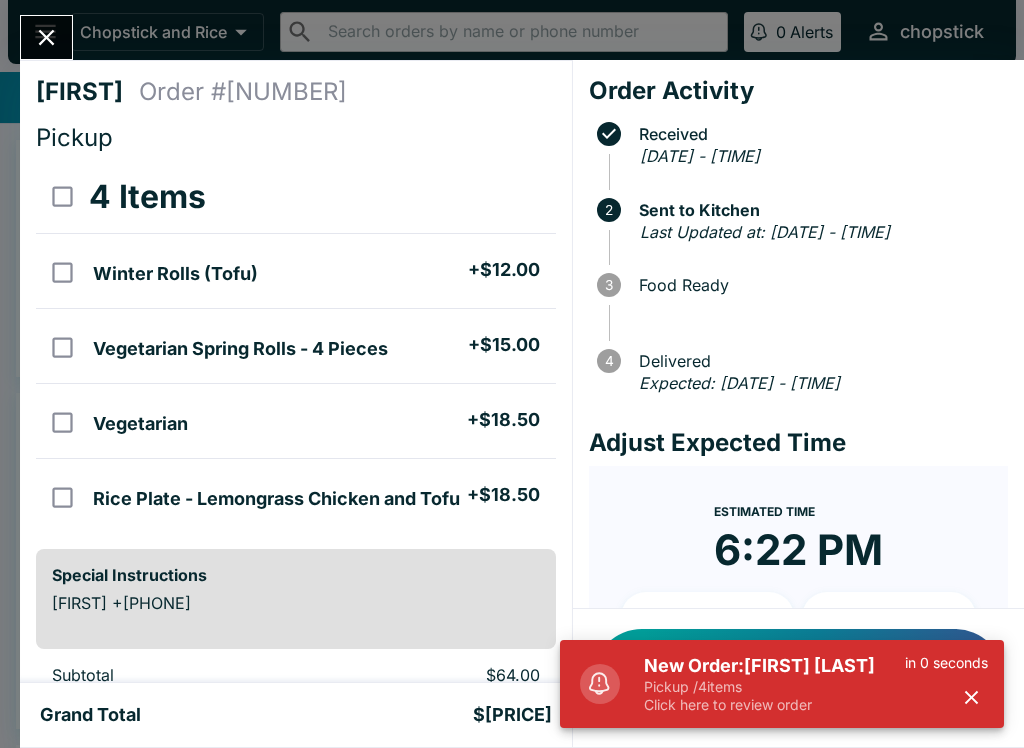 click on "New Order:  [FIRST] [LAST]" at bounding box center [774, 666] 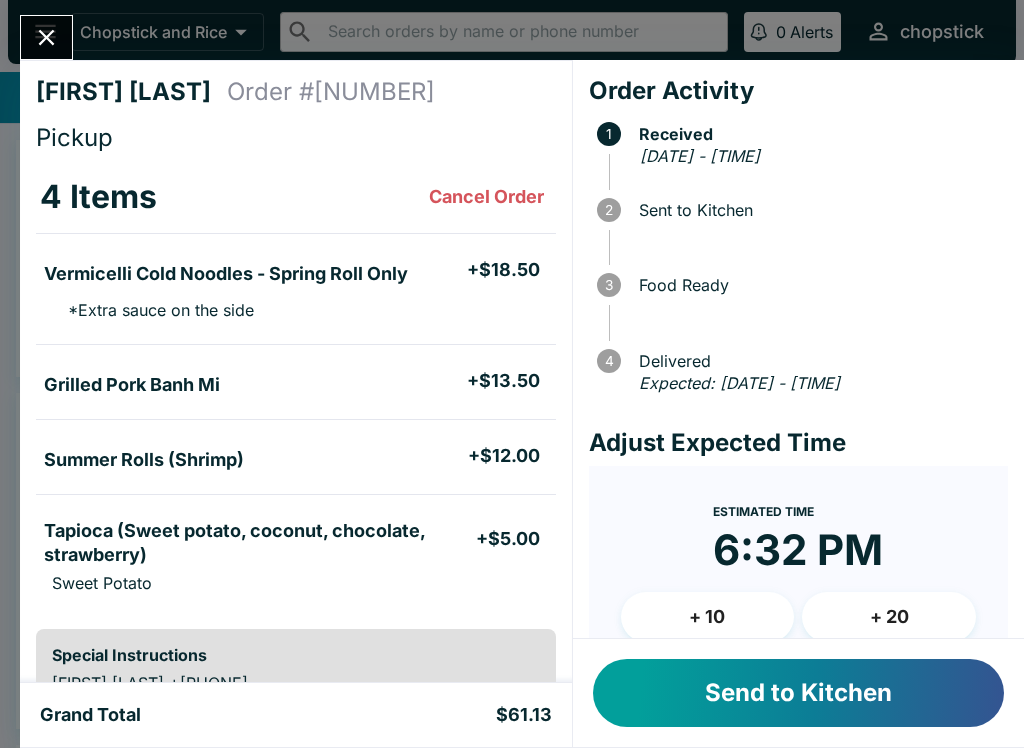 click on "Send to Kitchen" at bounding box center [798, 693] 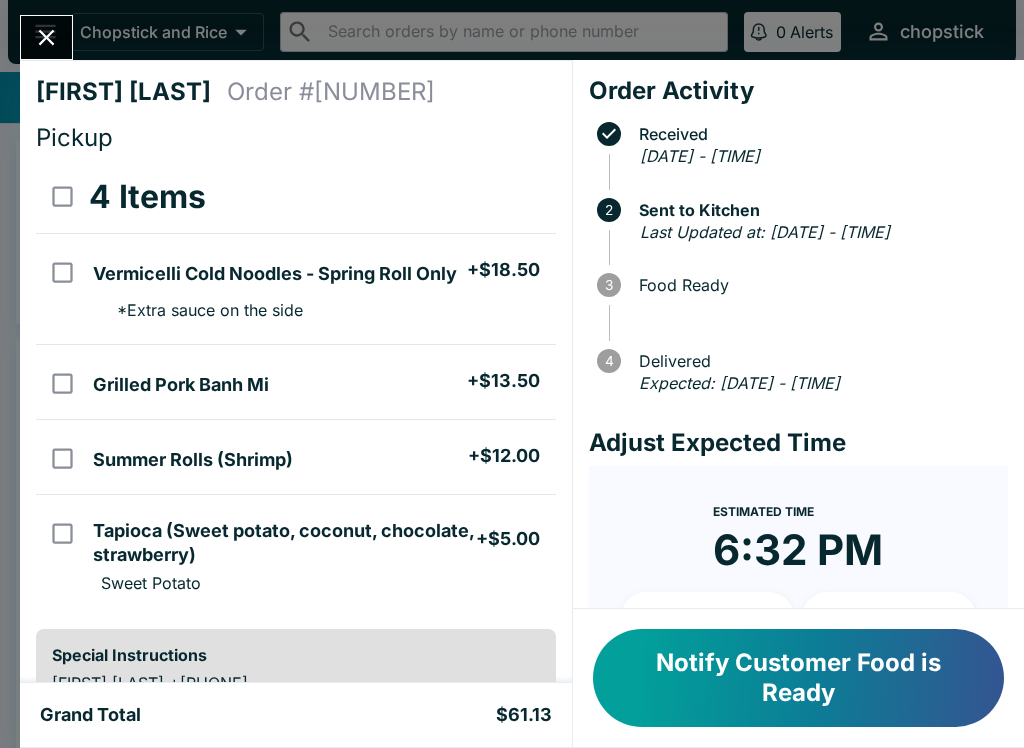 click 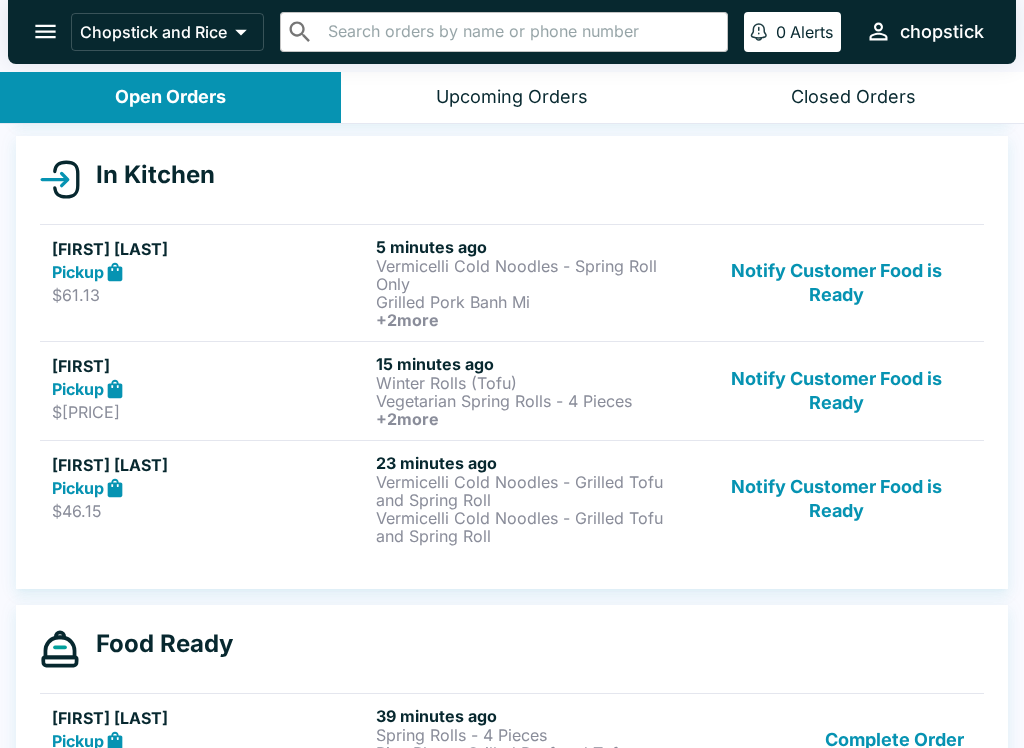 scroll, scrollTop: 206, scrollLeft: 0, axis: vertical 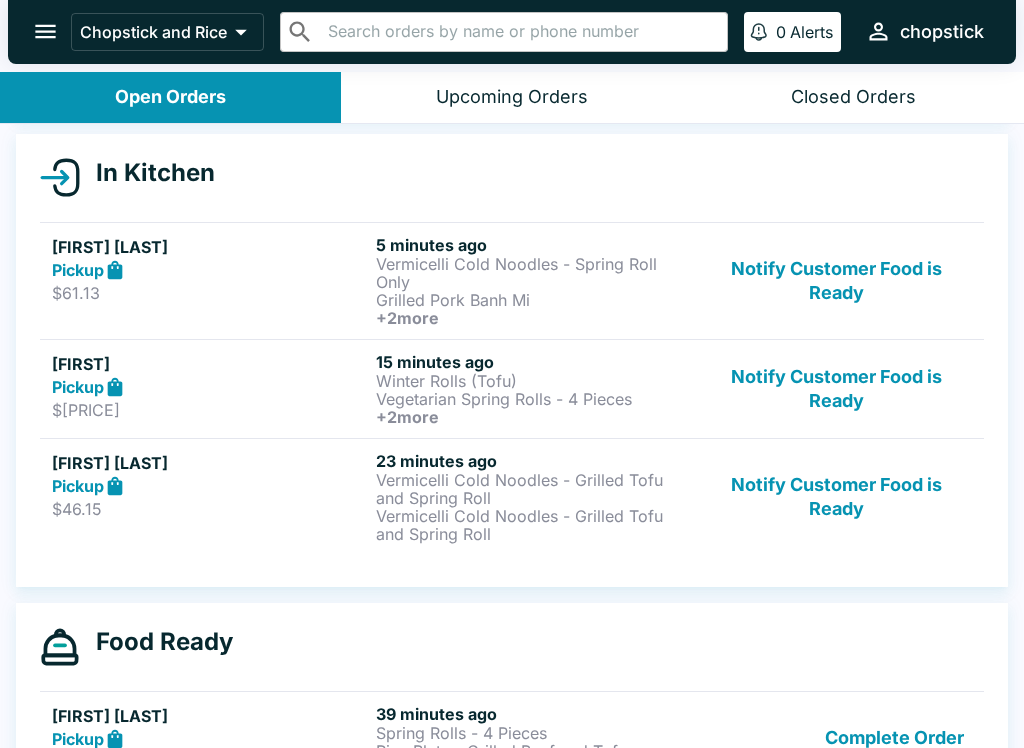 click on "Pickup" at bounding box center (78, 387) 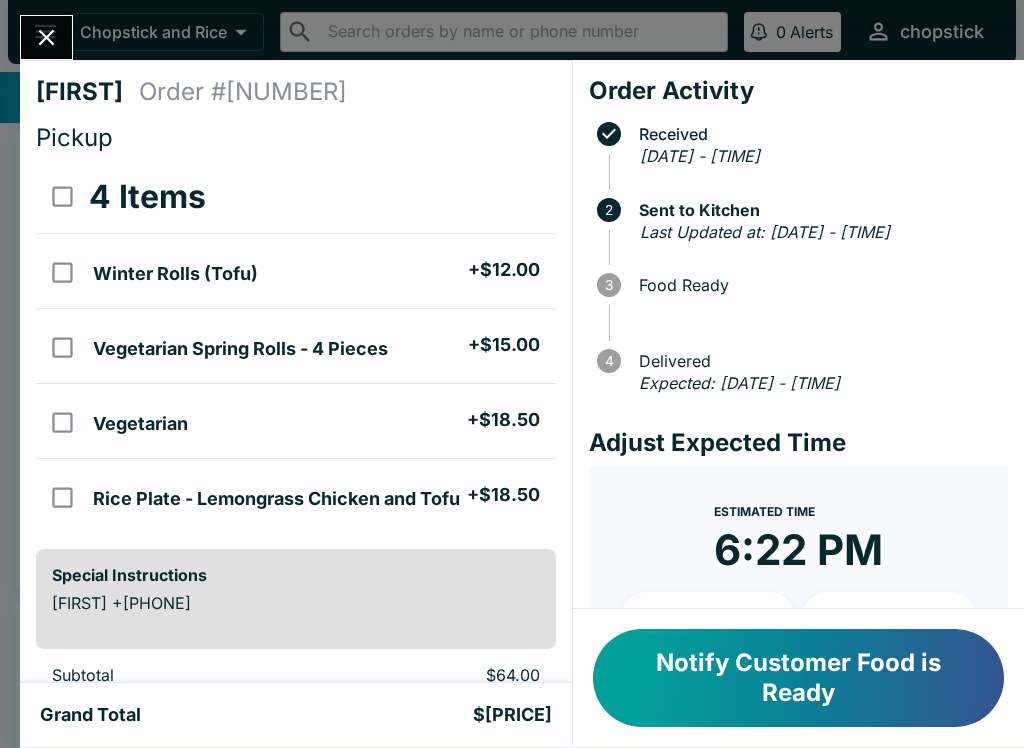 click on "Notify Customer Food is Ready" at bounding box center [798, 678] 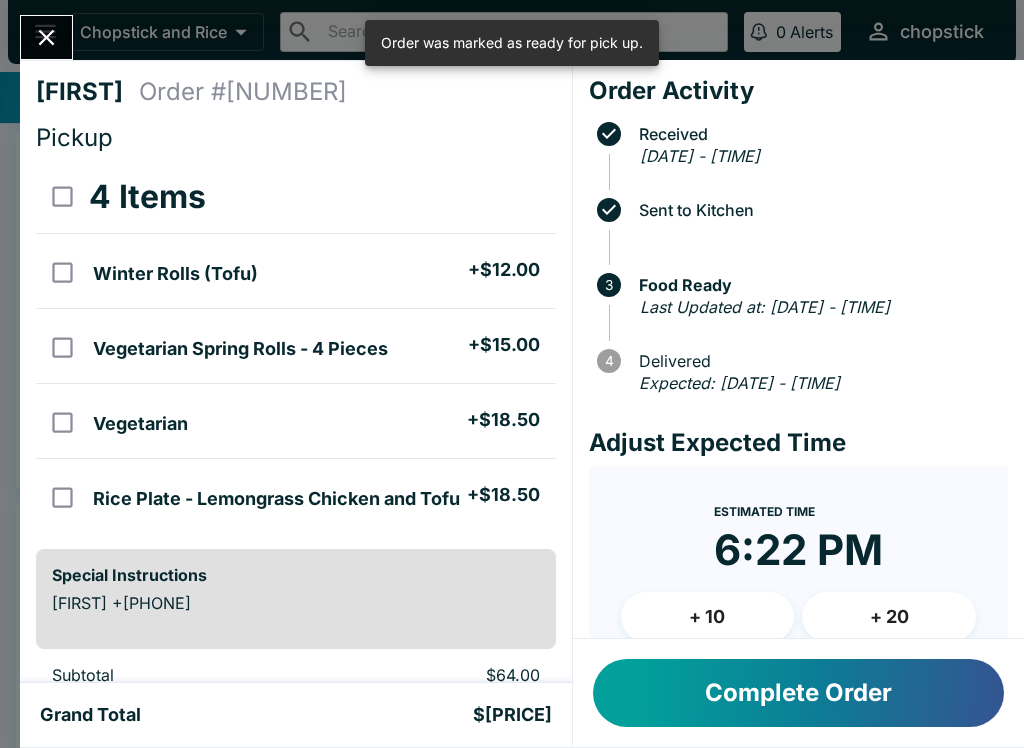 click 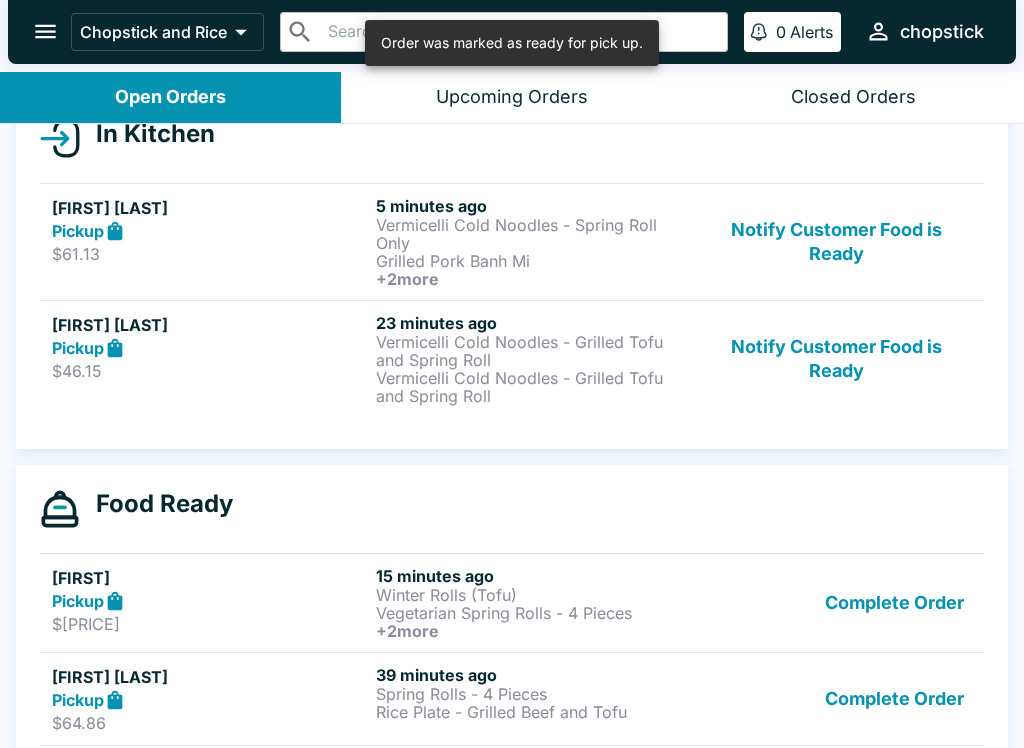scroll, scrollTop: 243, scrollLeft: 0, axis: vertical 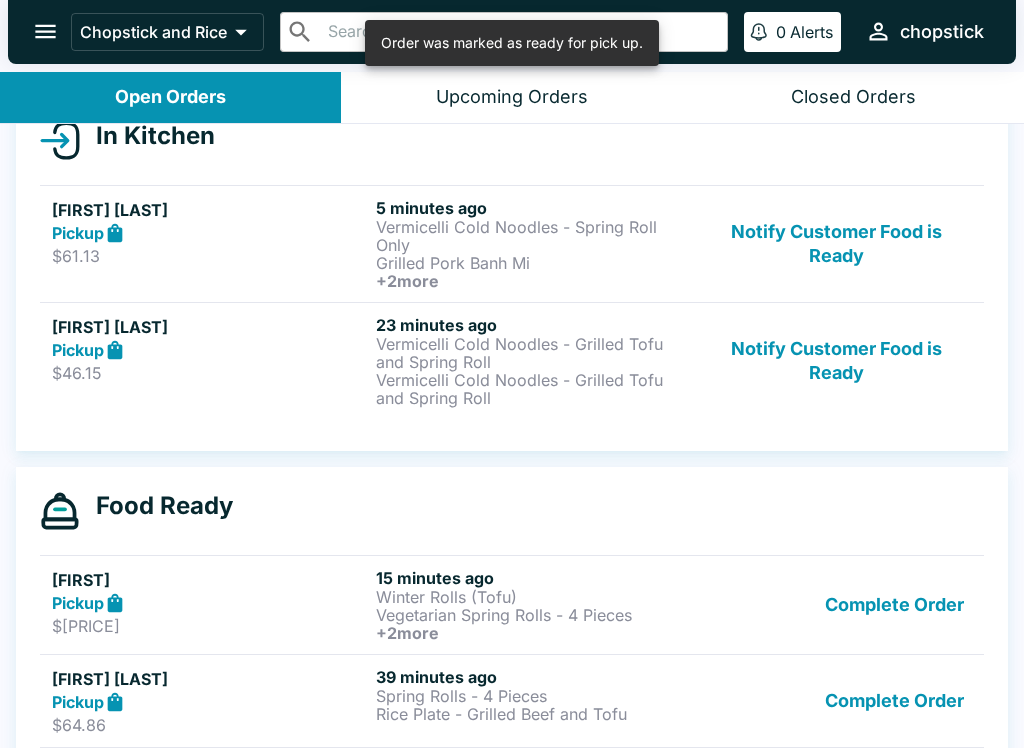 click on "[FIRST] [LAST] Pickup $[PRICE]" at bounding box center [210, 361] 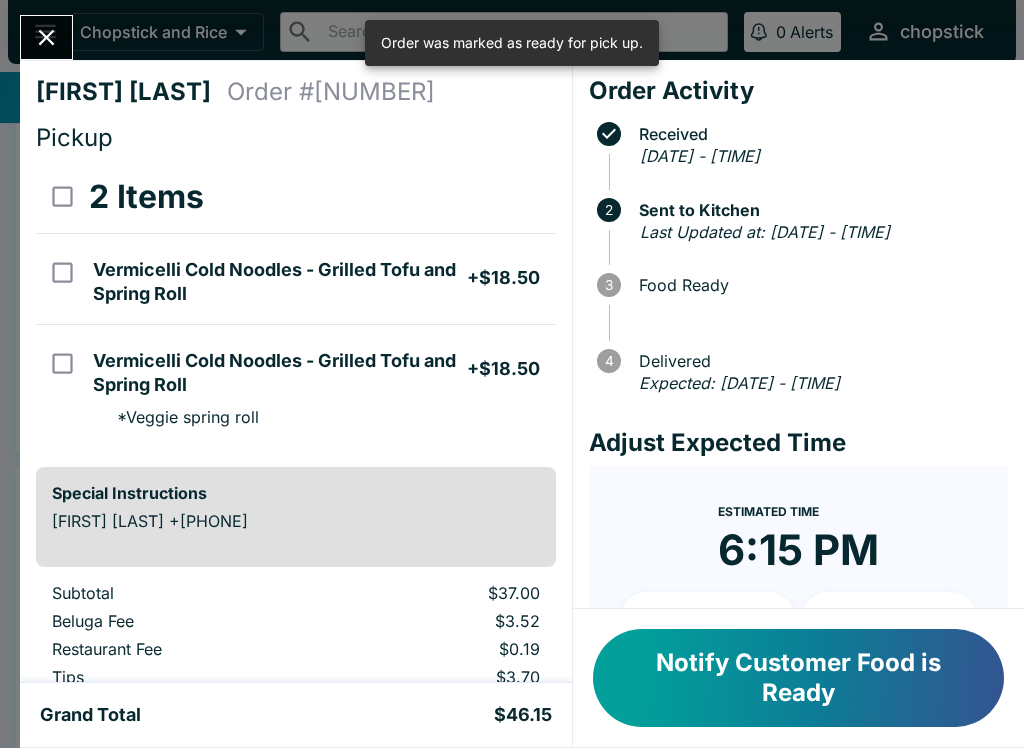 click 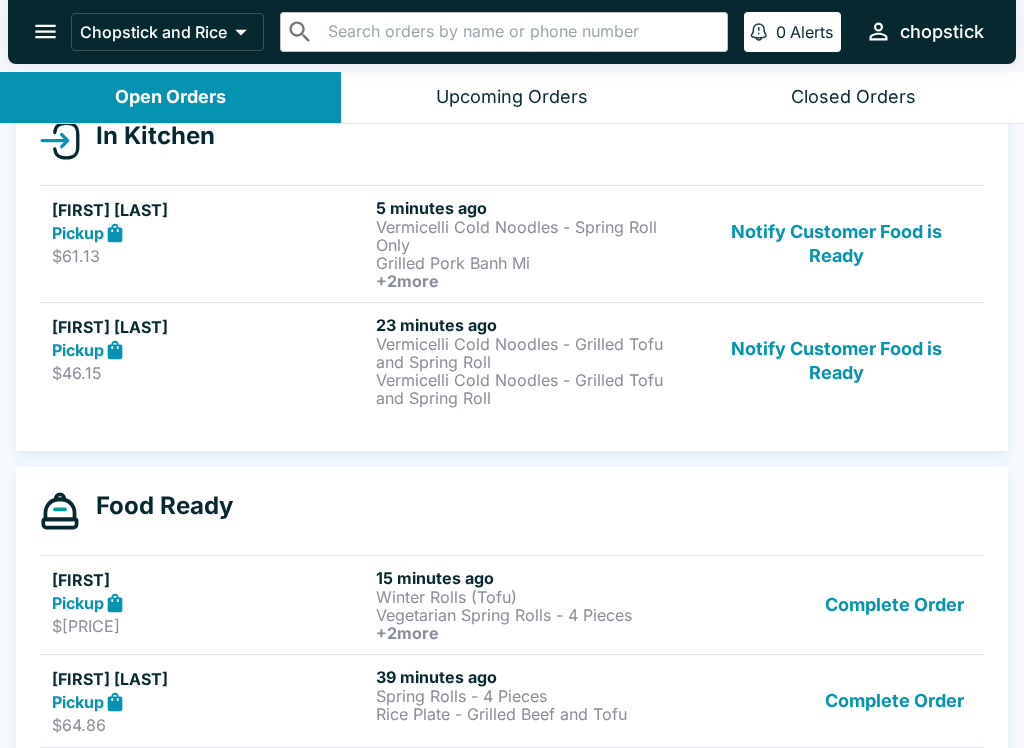 click on "Notify Customer Food is Ready" at bounding box center (836, 361) 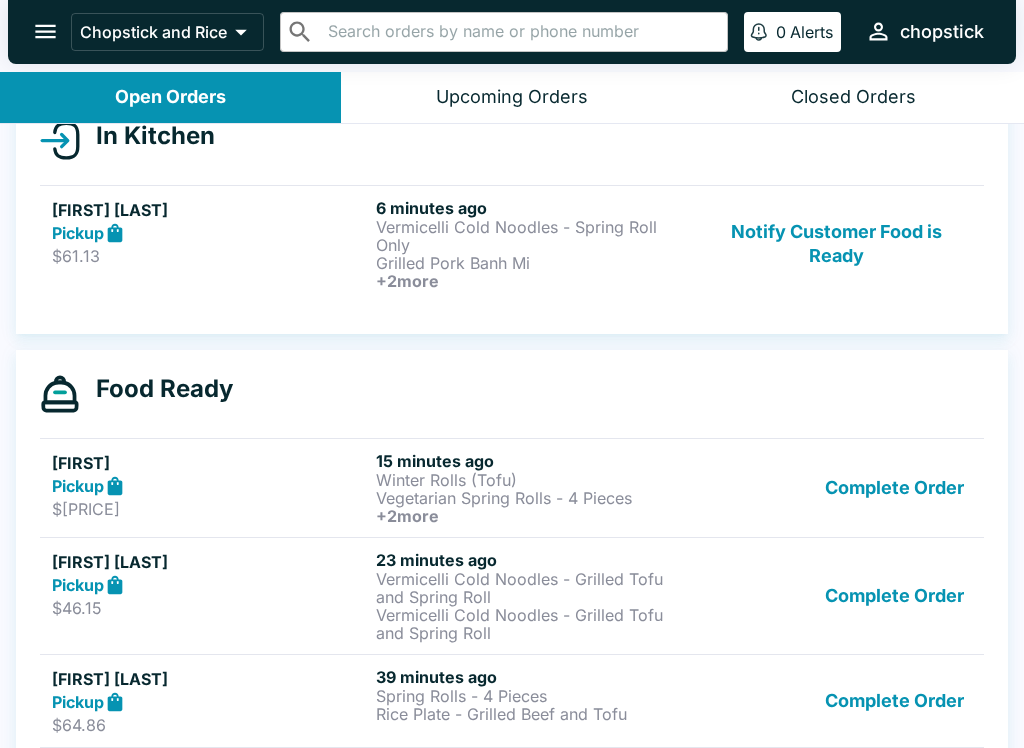 click on "$46.15" at bounding box center (210, 608) 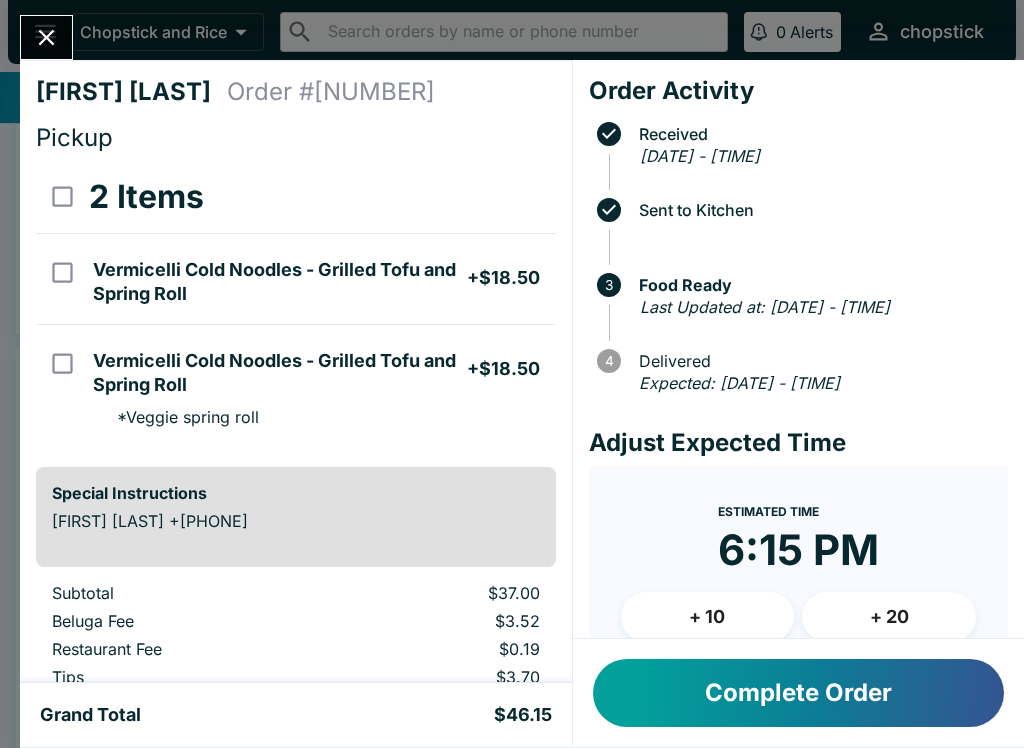 click on "[FIRST] [LAST] Order # [NUMBER] Pickup 2 Items Vermicelli Cold Noodles - Grilled Tofu and Spring Roll + $[PRICE] Vermicelli Cold Noodles - Grilled Tofu and Spring Roll + $[PRICE] * Veggie spring roll Special Instructions [FIRST] [LAST] +[PHONE] Subtotal $[PRICE] Beluga Fee $[PRICE] Restaurant Fee $[PRICE] Tips $[PRICE] Sales Tax $[PRICE] Preview Receipt Print Receipt Grand Total $[PRICE] Order Activity Received [DATE] - [TIME] Sent to Kitchen   3 Food Ready Last Updated at: [DATE] - [TIME] 4 Delivered Expected: [DATE] - [TIME] Adjust Expected Time Estimated Time [TIME] + 10 + 20 Reset Update ETA Complete Order" at bounding box center [512, 374] 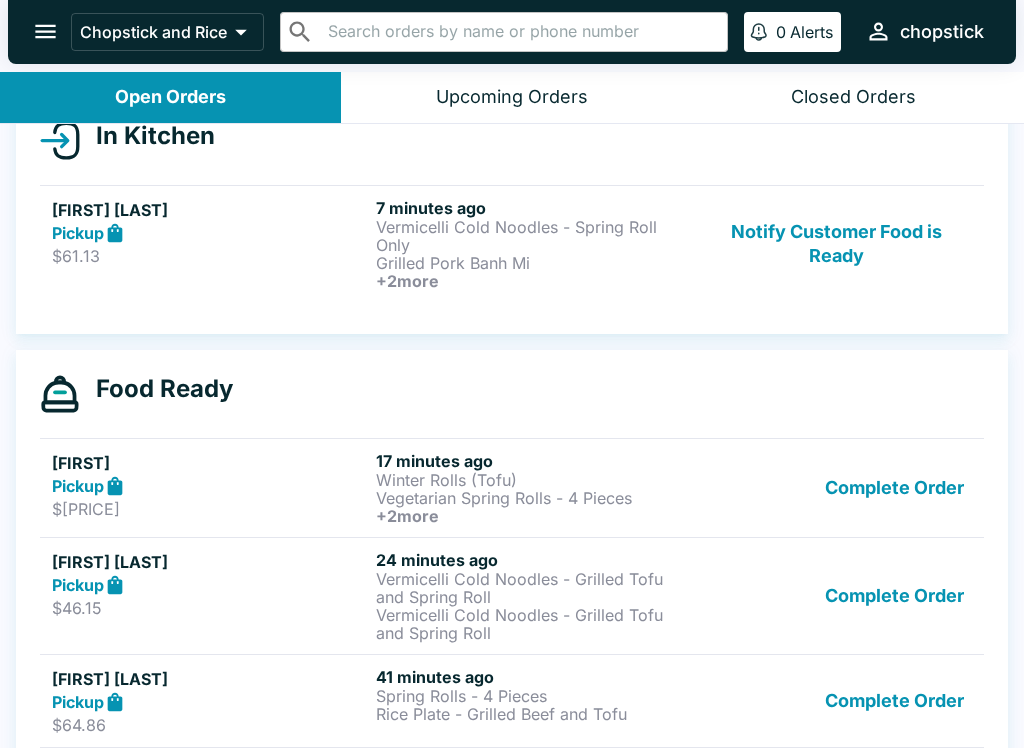 click at bounding box center [45, 31] 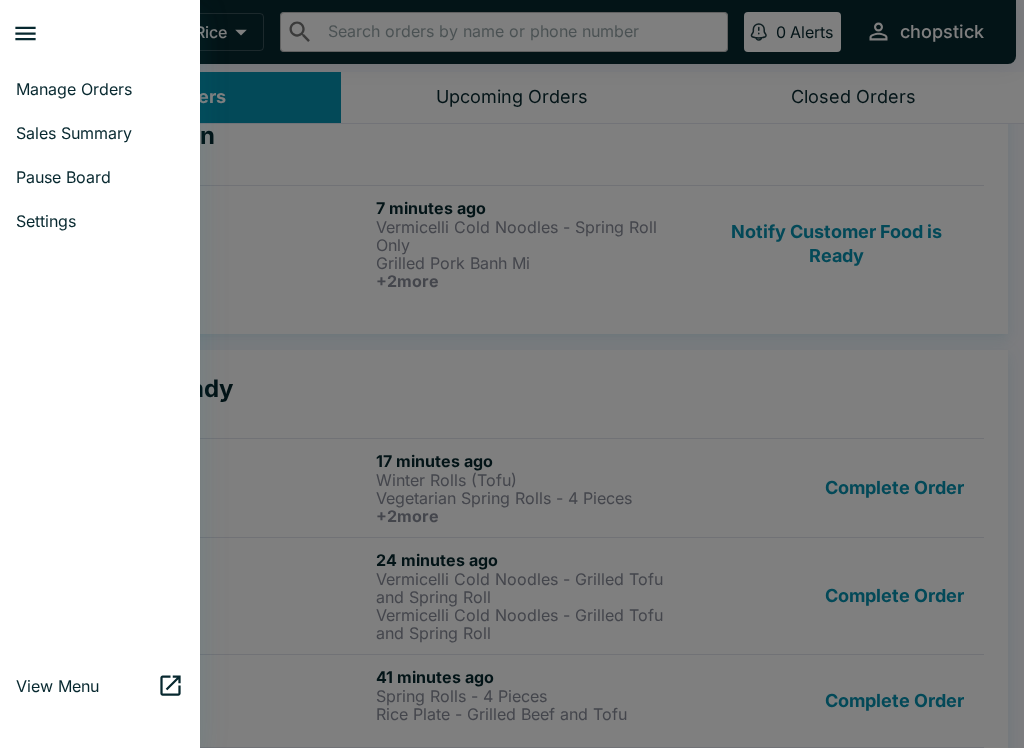click at bounding box center (512, 374) 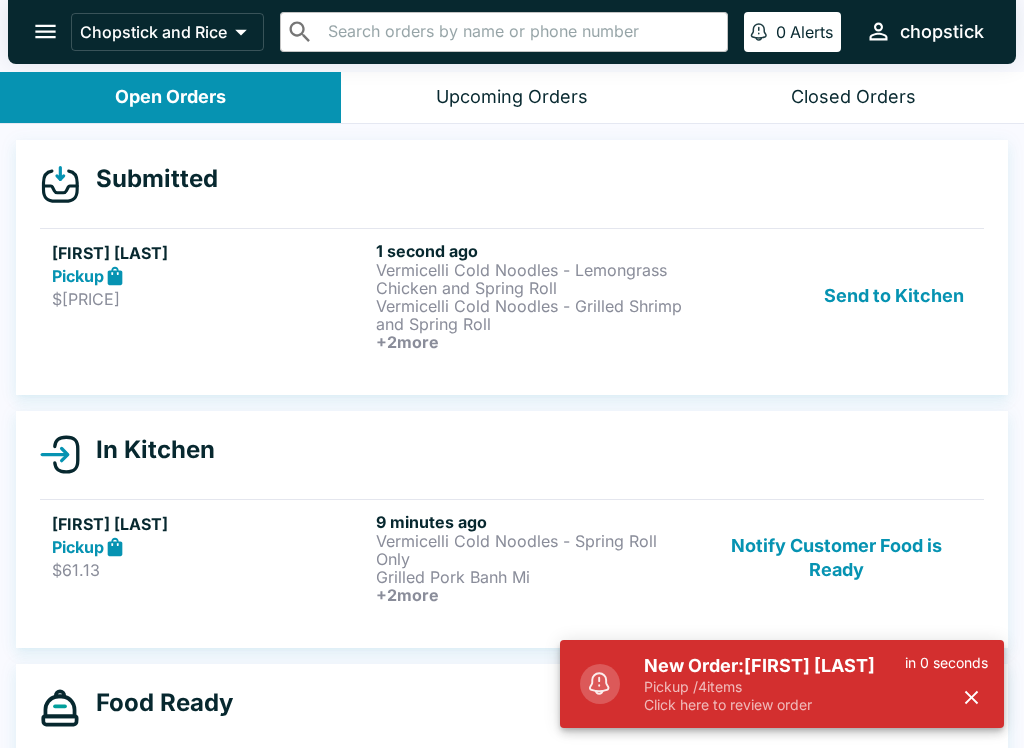 scroll, scrollTop: 0, scrollLeft: 0, axis: both 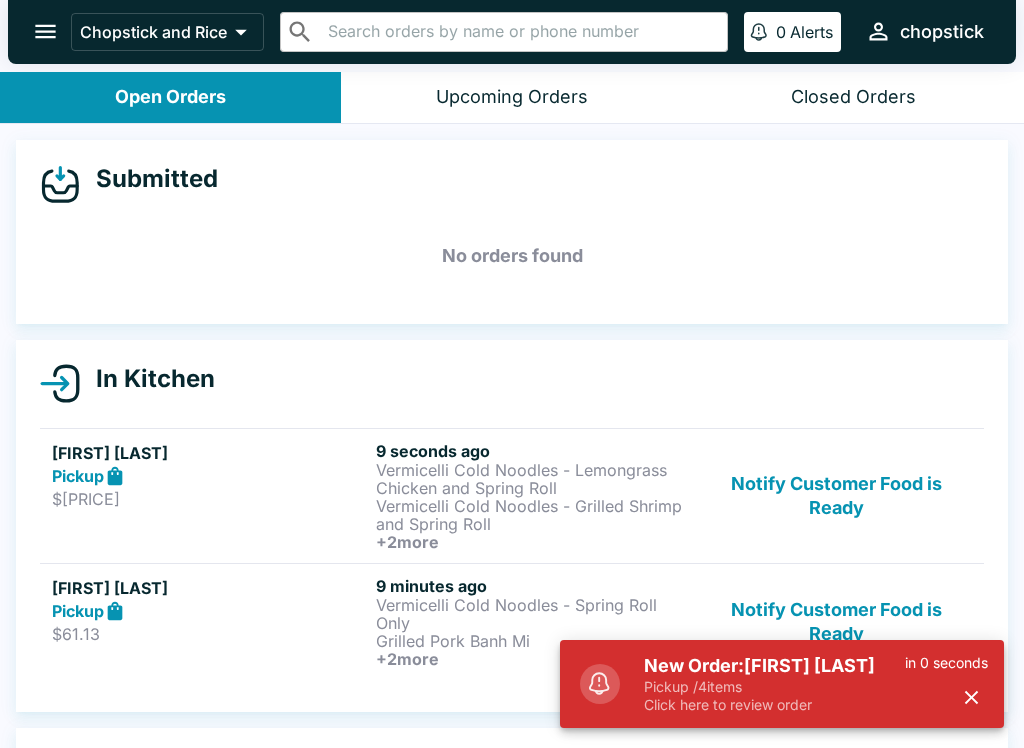 click on "Vermicelli Cold Noodles - Lemongrass Chicken and Spring Roll" at bounding box center (534, 479) 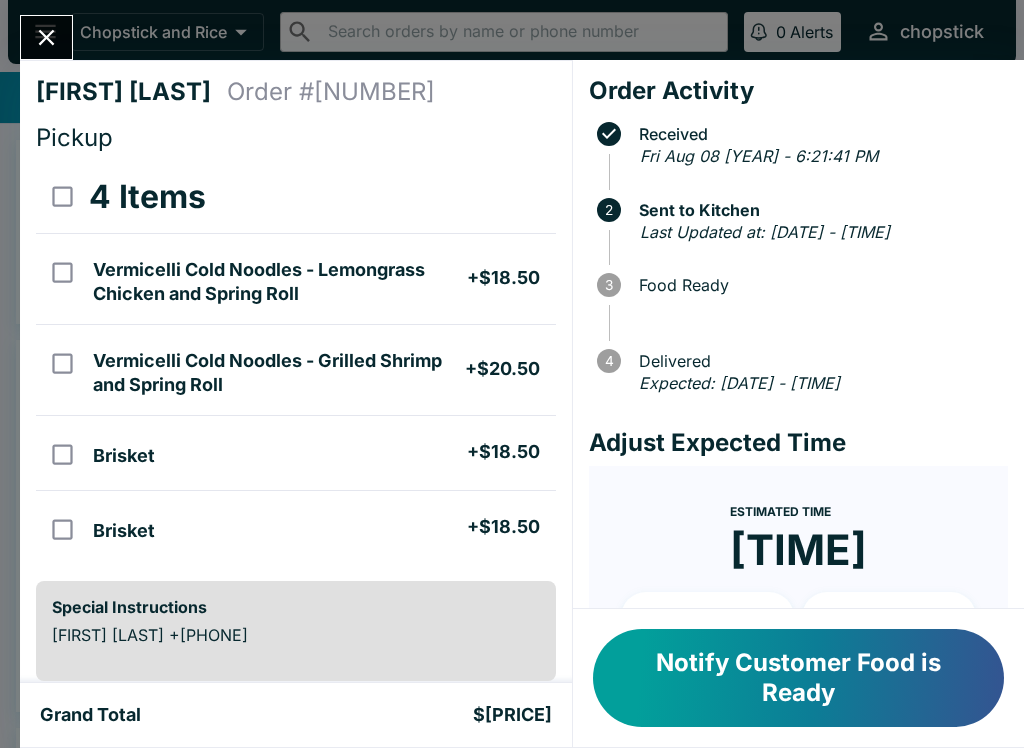 click 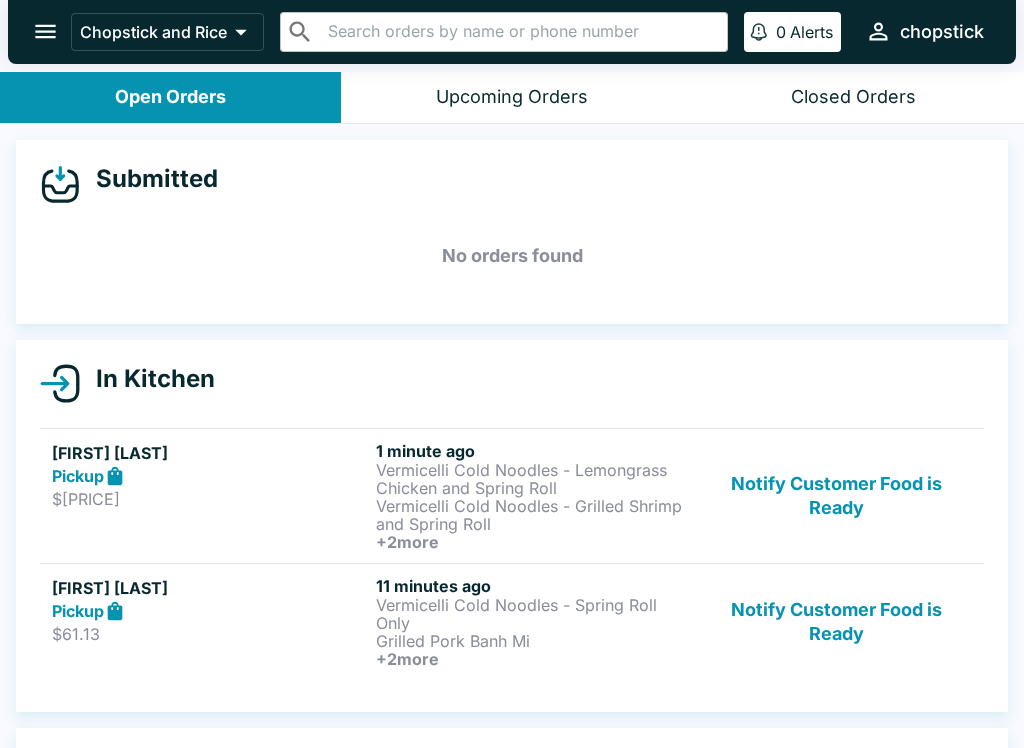 scroll, scrollTop: 0, scrollLeft: 0, axis: both 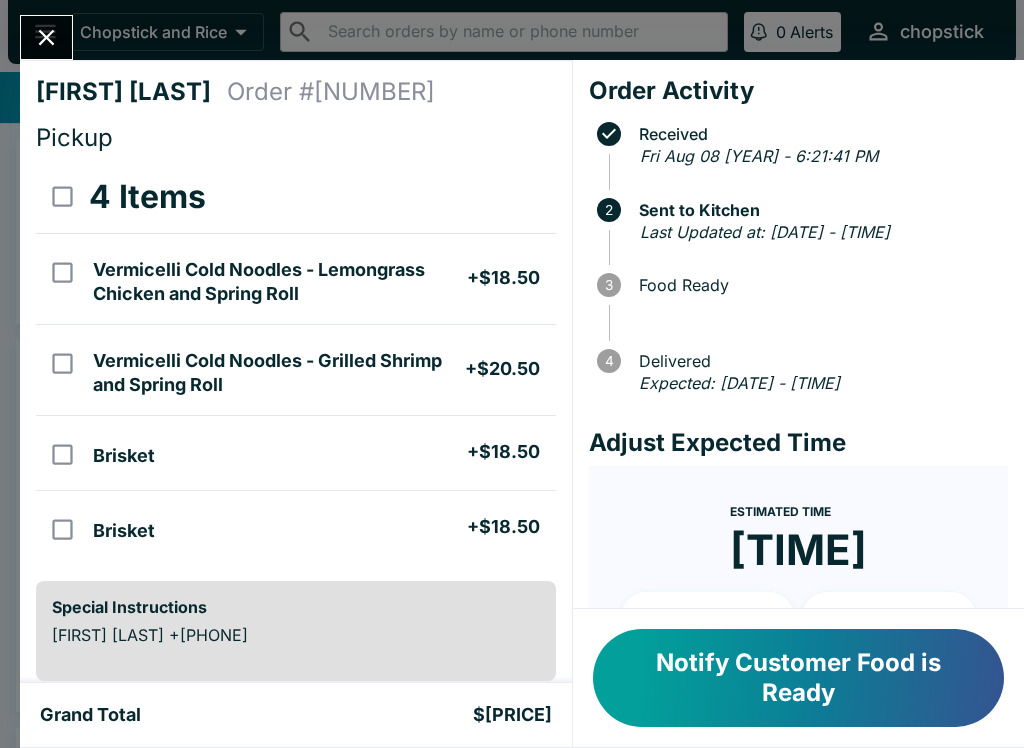 click on "Notify Customer Food is Ready" at bounding box center (798, 678) 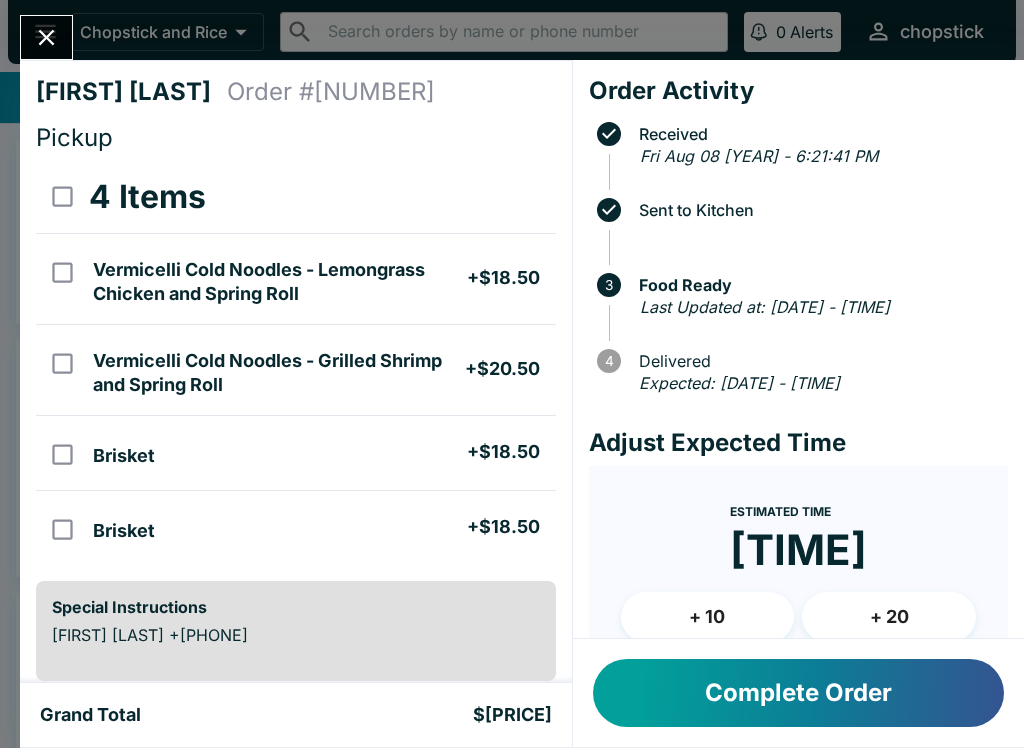 click 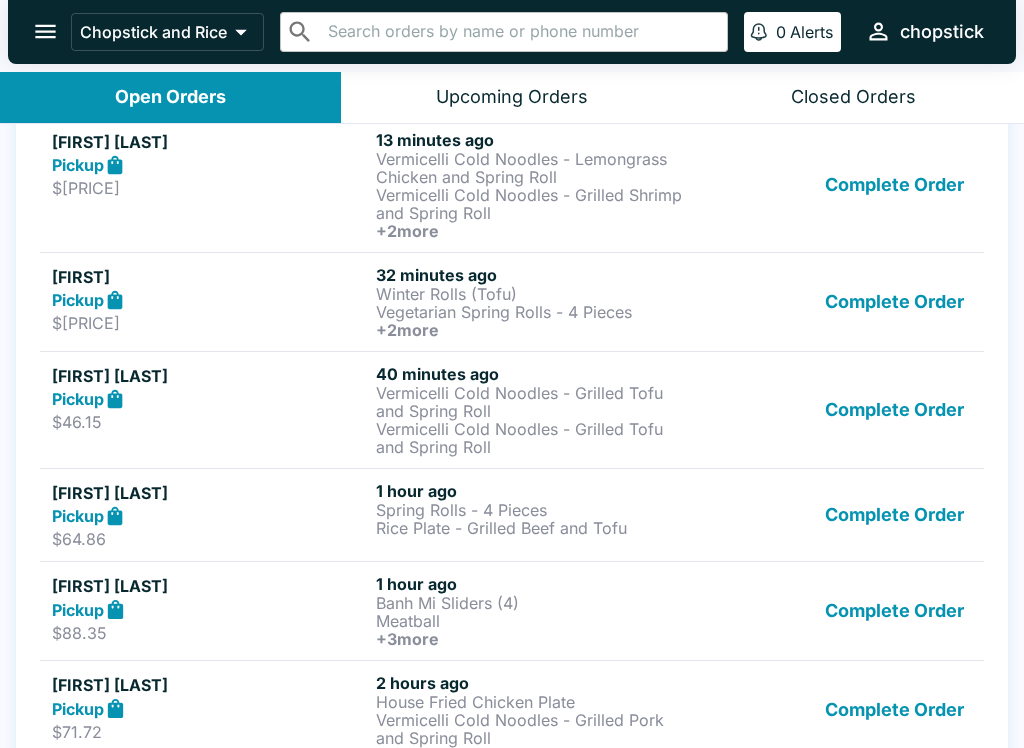 scroll, scrollTop: 606, scrollLeft: 0, axis: vertical 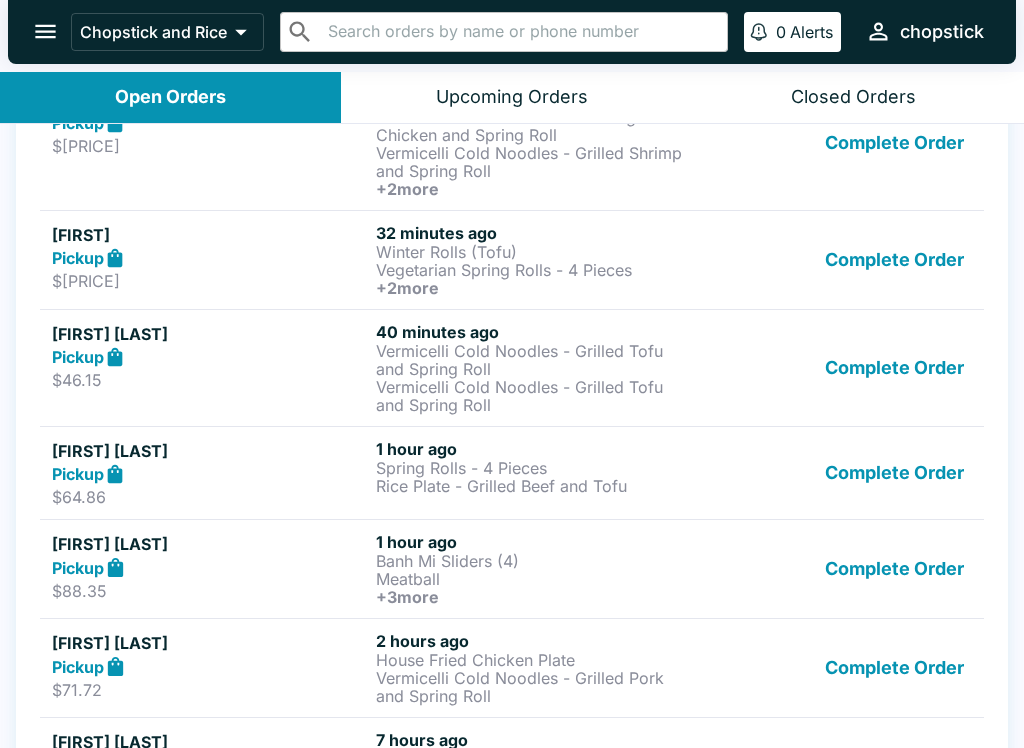 click on "Complete Order" at bounding box center (894, 368) 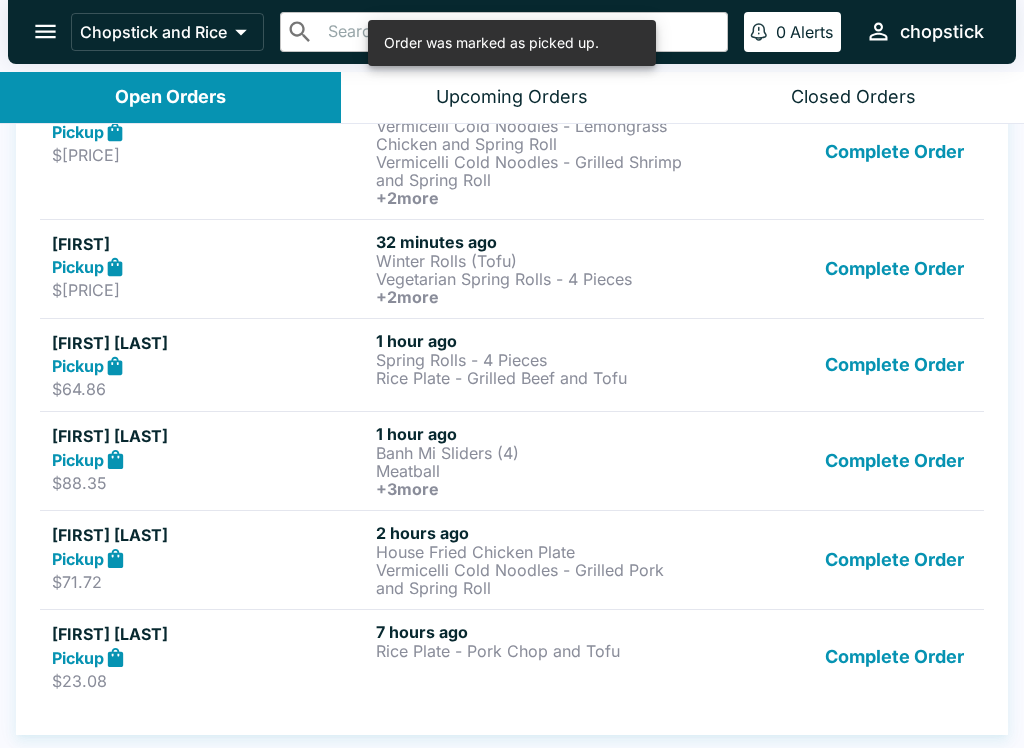 scroll, scrollTop: 597, scrollLeft: 0, axis: vertical 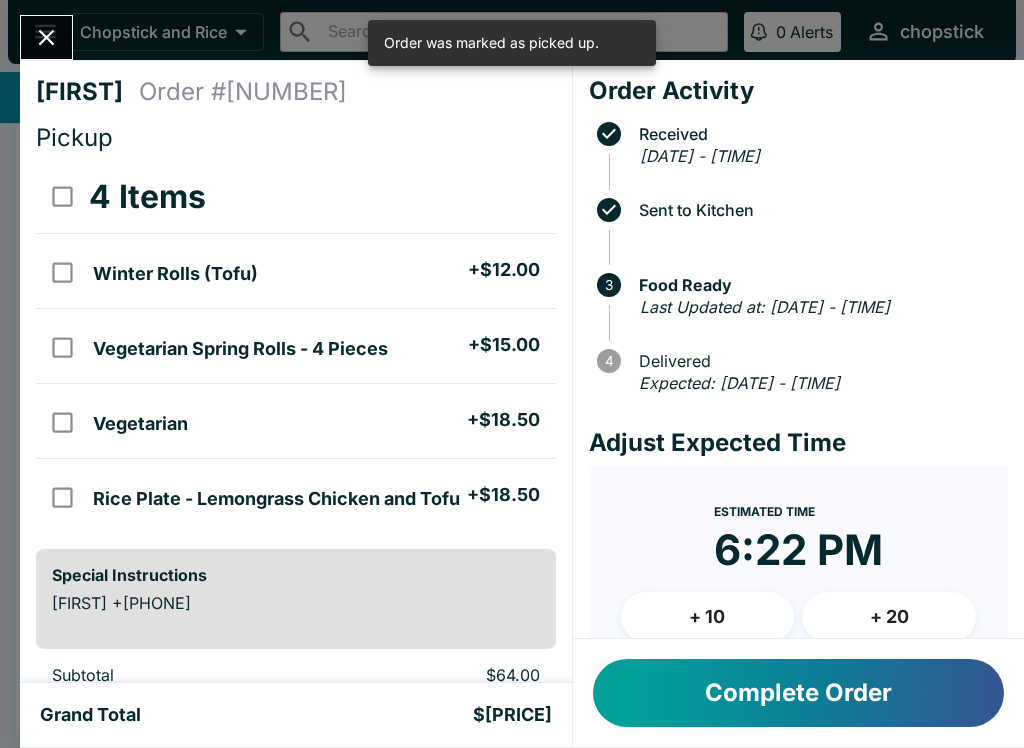 click 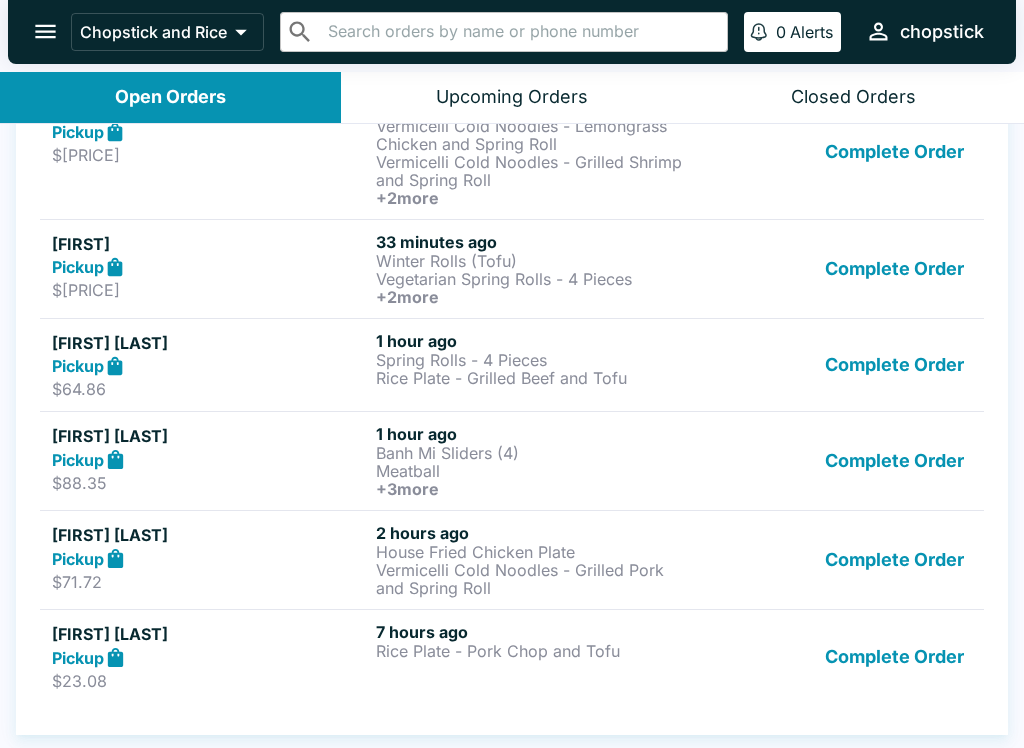 click on "Complete Order" at bounding box center [894, 269] 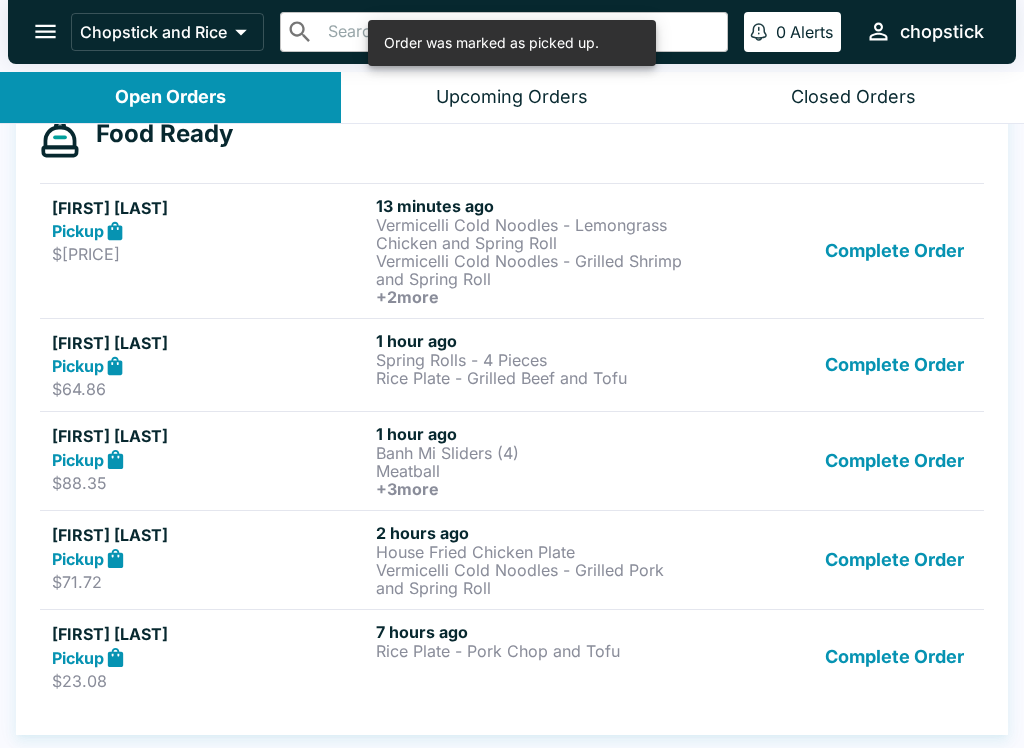 scroll, scrollTop: 498, scrollLeft: 0, axis: vertical 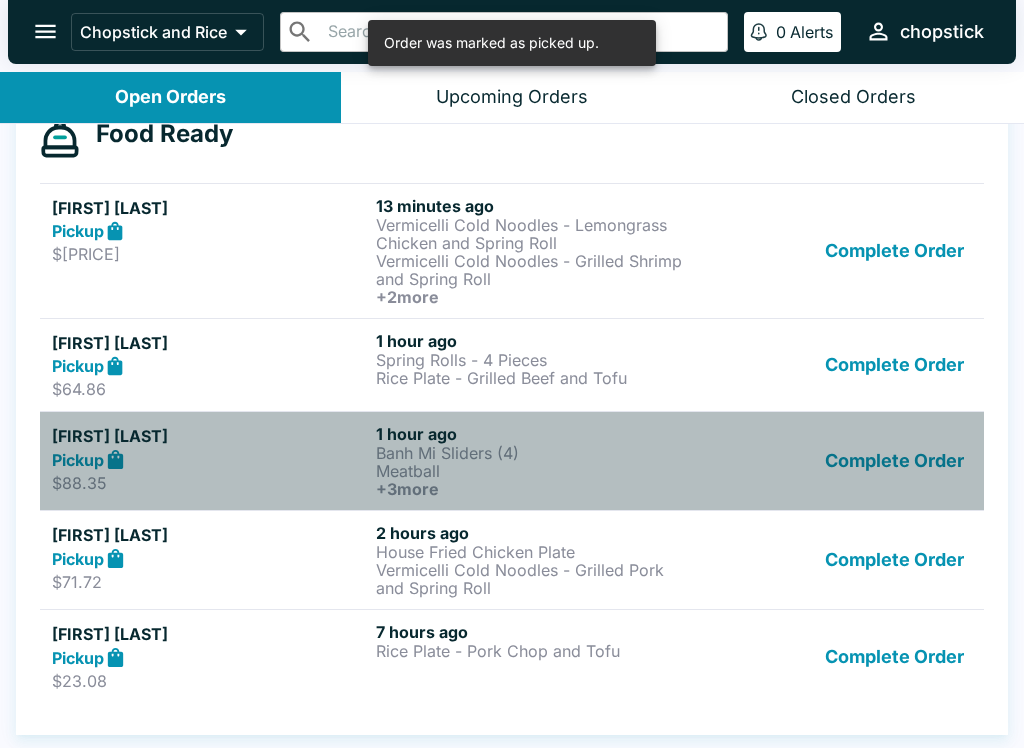 click on "Meatball" at bounding box center (534, 471) 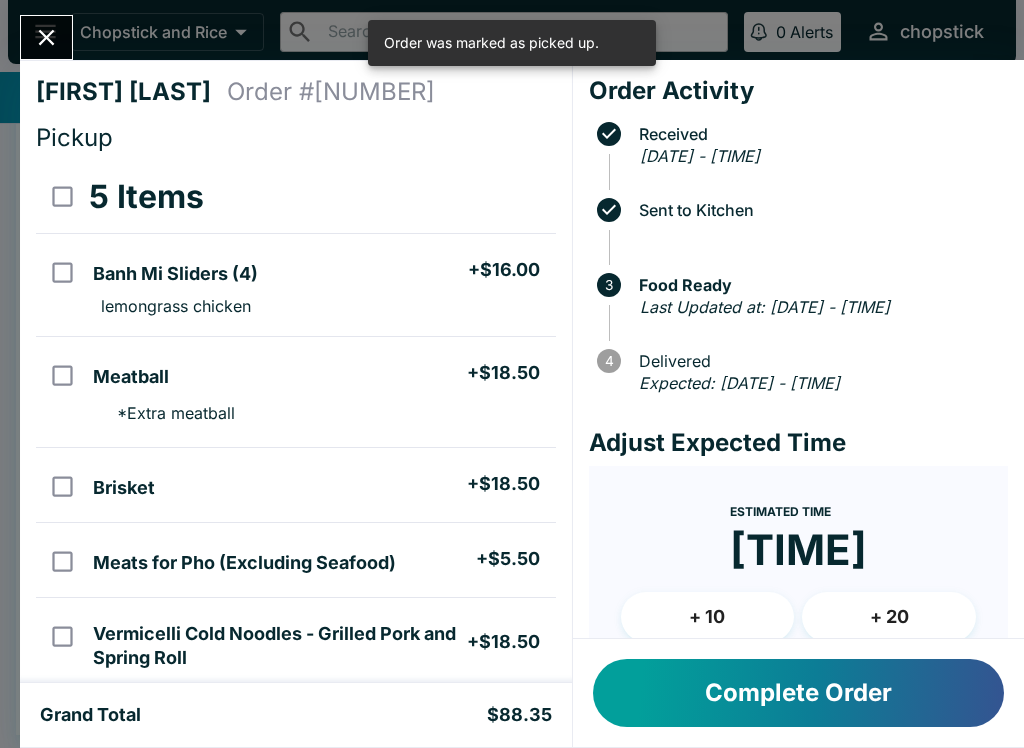 click 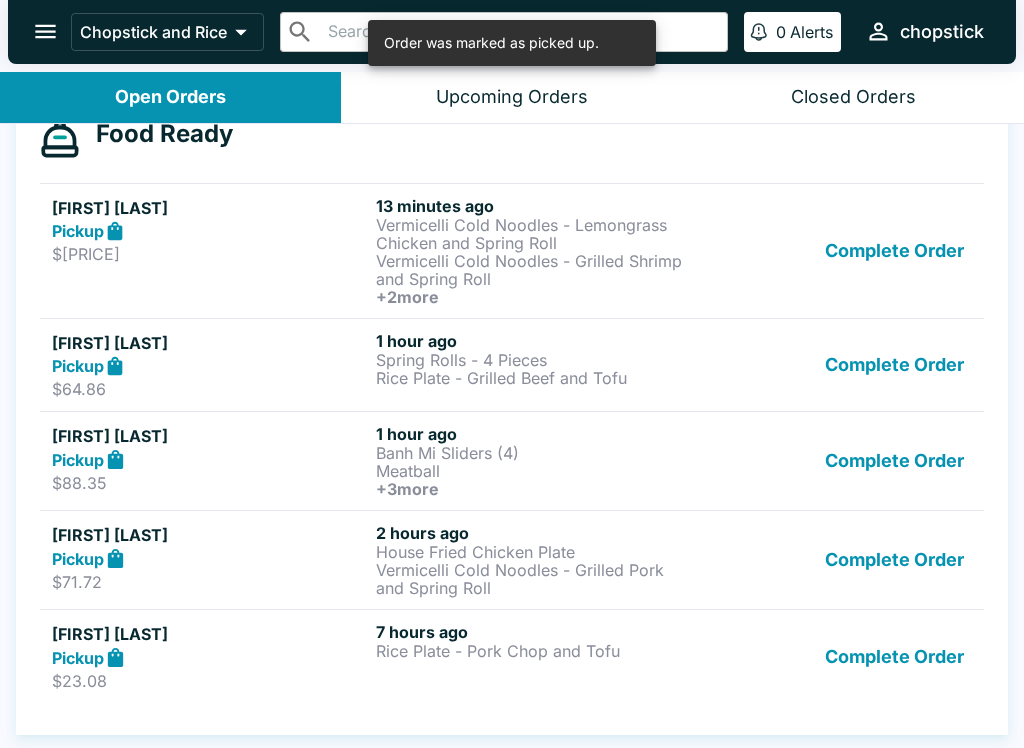 click on "Complete Order" at bounding box center [894, 461] 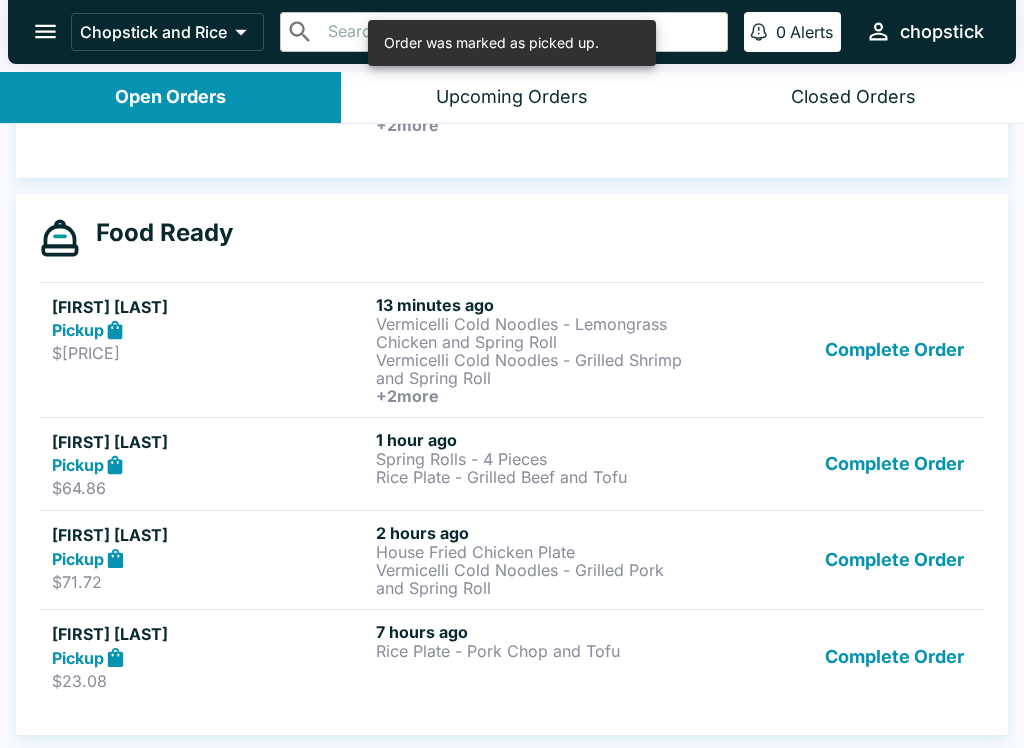 scroll, scrollTop: 399, scrollLeft: 0, axis: vertical 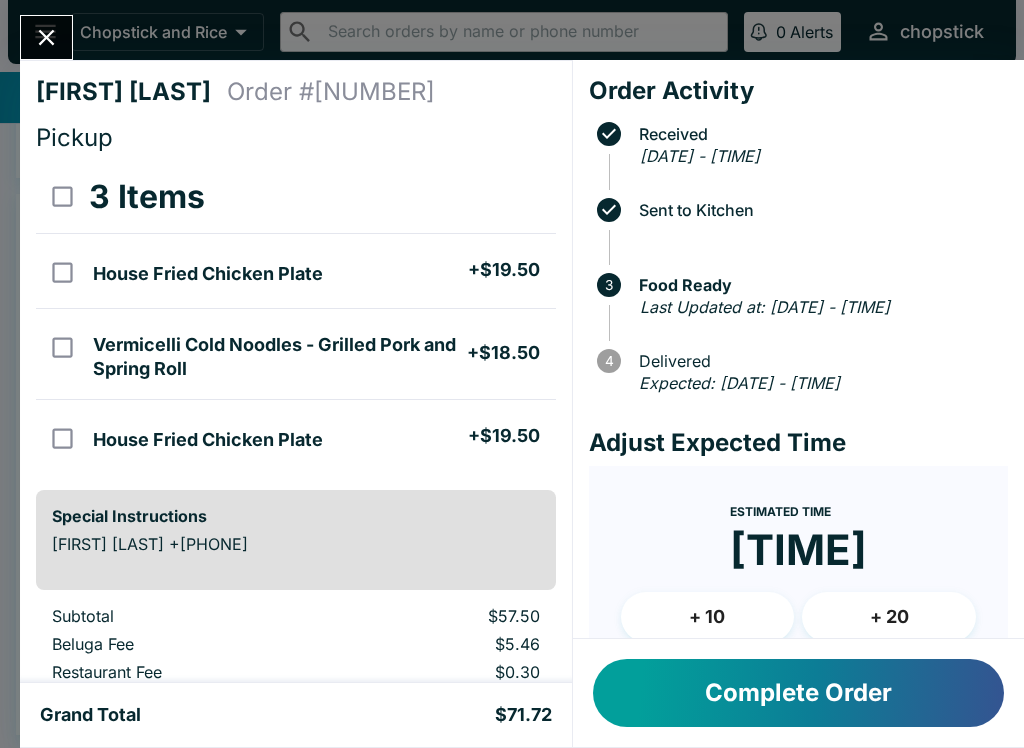 click at bounding box center [46, 37] 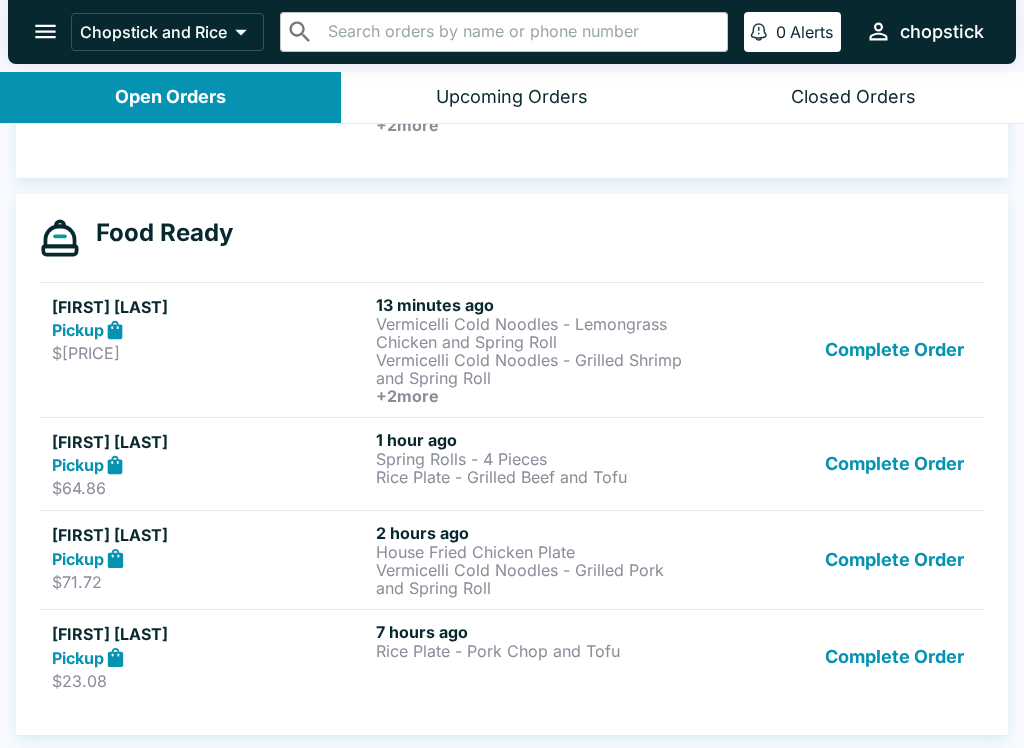 click on "Complete Order" at bounding box center [894, 560] 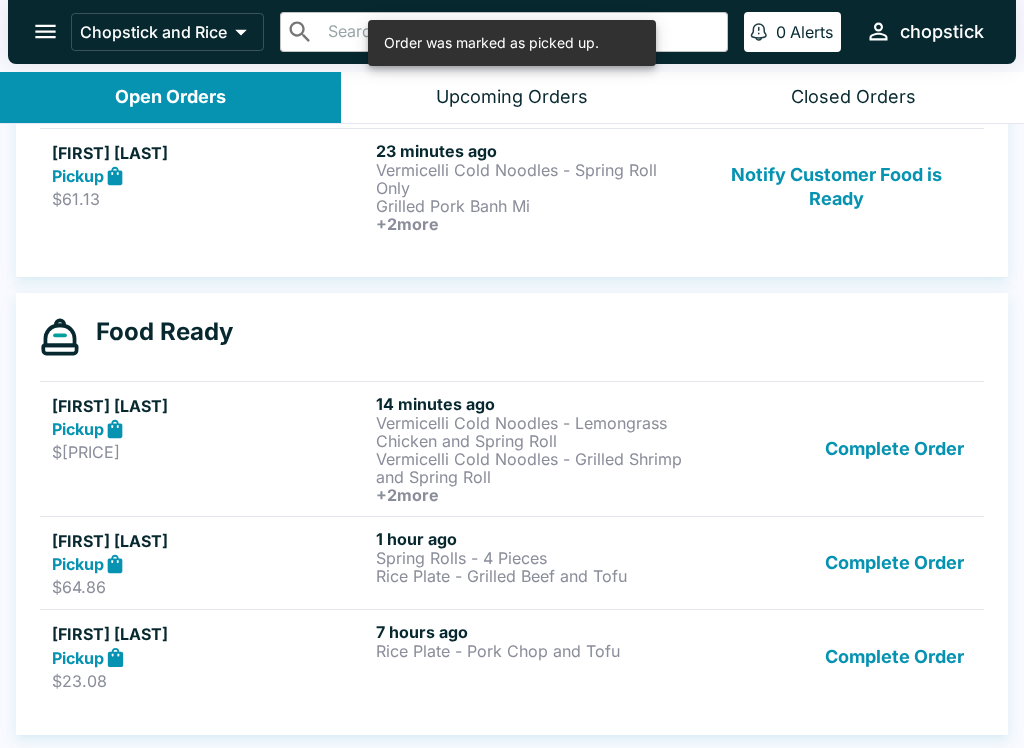 scroll, scrollTop: 300, scrollLeft: 0, axis: vertical 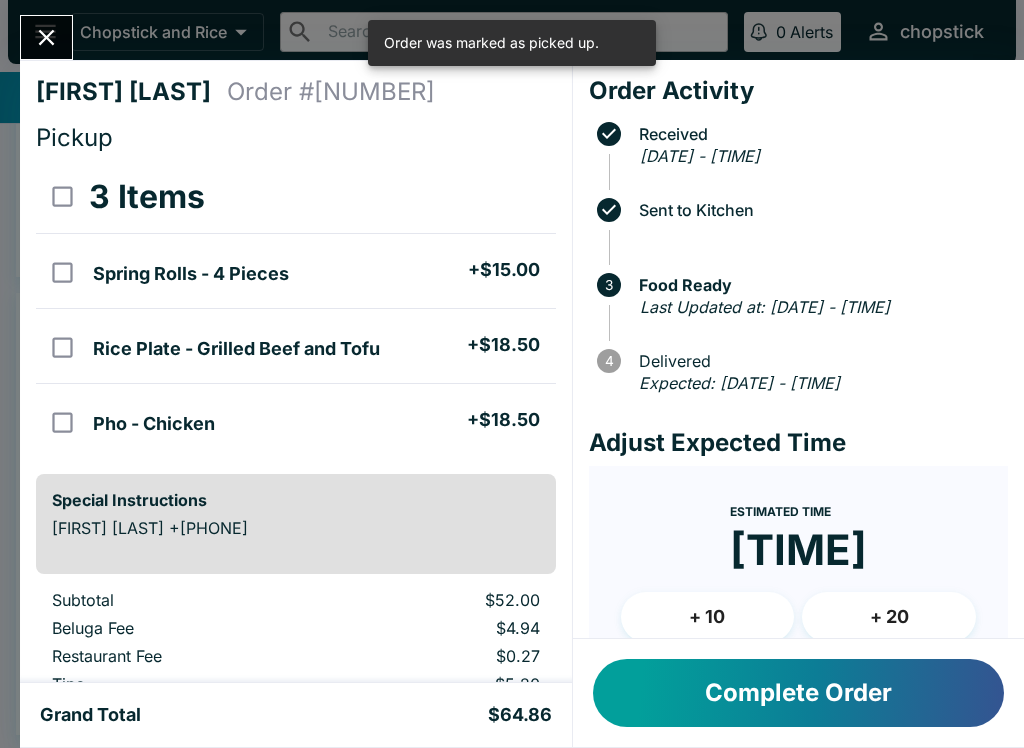 click on "[FIRST] [LAST] Order # 131417 Pickup 3 Items Spring Rolls - 4 Pieces + $15.00 Rice Plate - Grilled Beef and Tofu + $18.50 Pho - Chicken + $18.50 Special Instructions [FIRST] [LAST] +[PHONE] Subtotal $52.00 Beluga Fee $4.94 Restaurant Fee $0.27 Tips $5.20 Sales Tax $2.45 Preview Receipt Print Receipt Grand Total $64.86 Order Activity Received Fri Aug 08 [YEAR] - 5:39:01 PM Sent to Kitchen   3 Food Ready Last Updated at: Fri Aug 08 [YEAR] - 5:49:34 PM 4 Delivered Expected: Fri Aug 08 [YEAR] - 5:59:01 PM Adjust Expected Time Estimated Time 5:59 PM + 10 + 20 Reset Update ETA Complete Order" at bounding box center (512, 374) 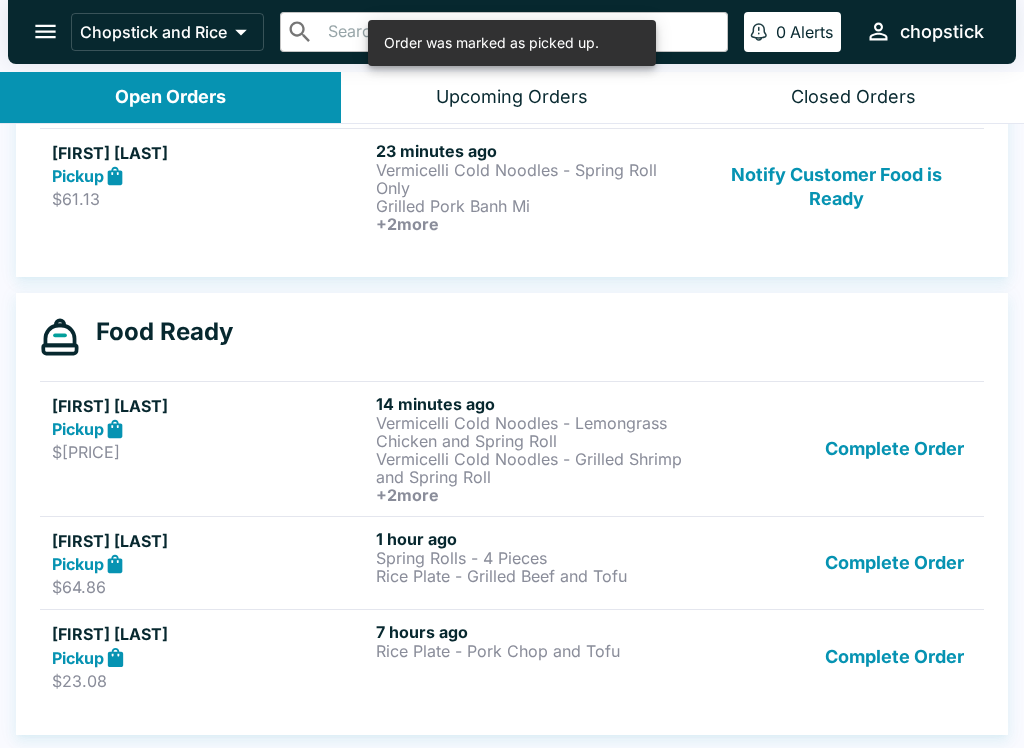 click on "Complete Order" at bounding box center (894, 563) 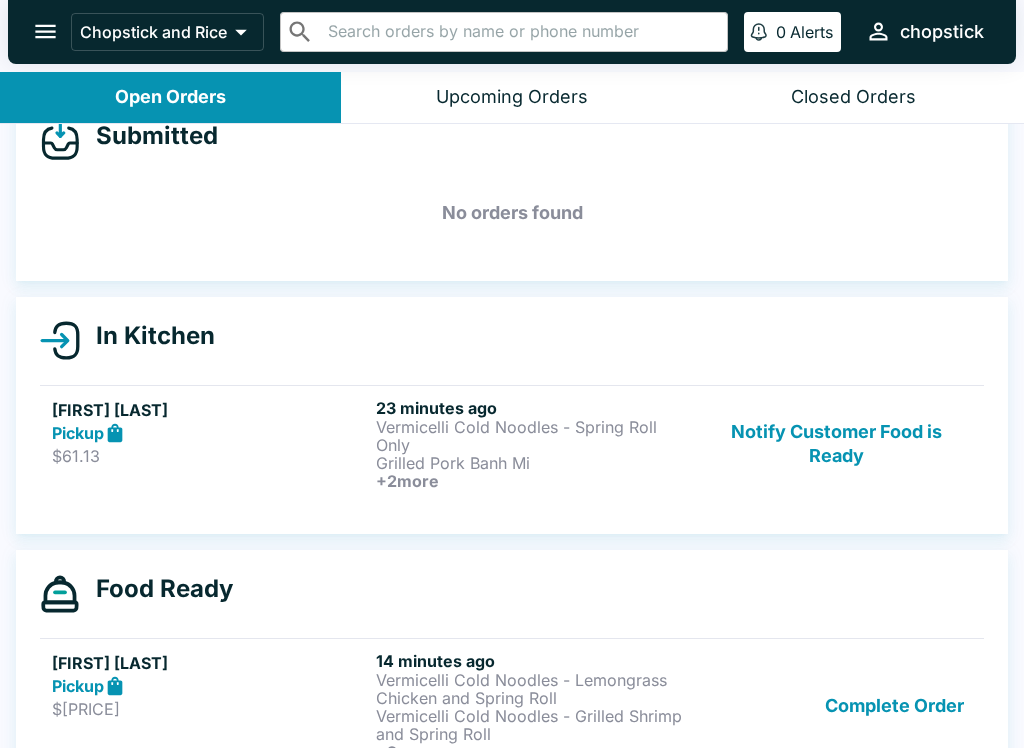 scroll, scrollTop: 37, scrollLeft: 0, axis: vertical 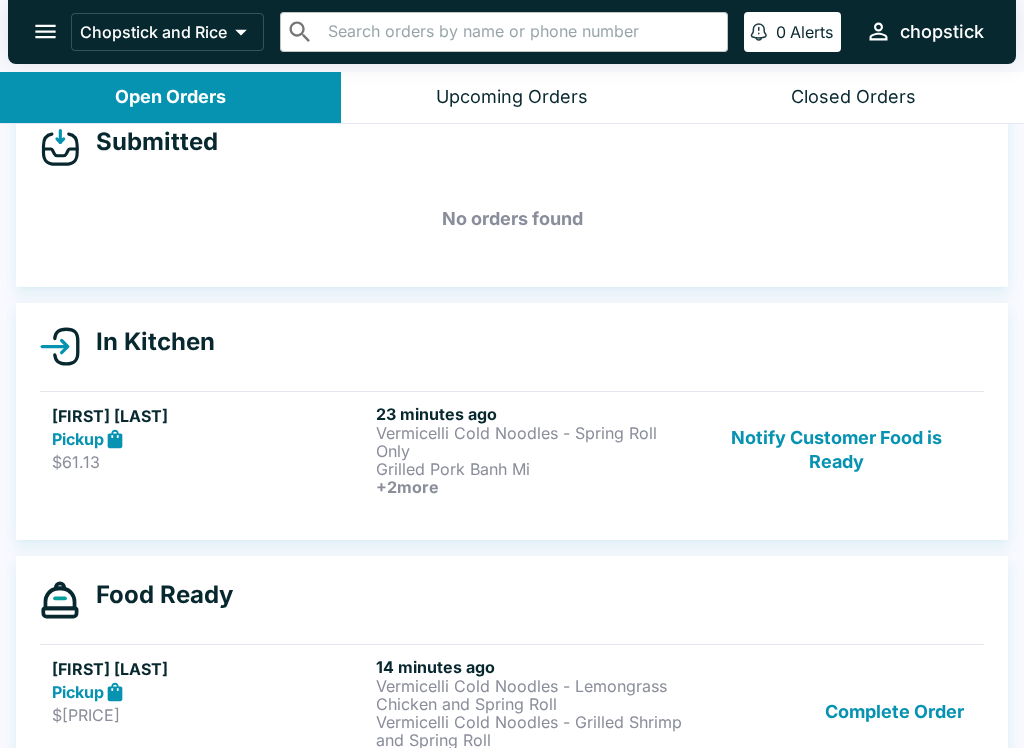 click on "Grilled Pork Banh Mi" at bounding box center [534, 469] 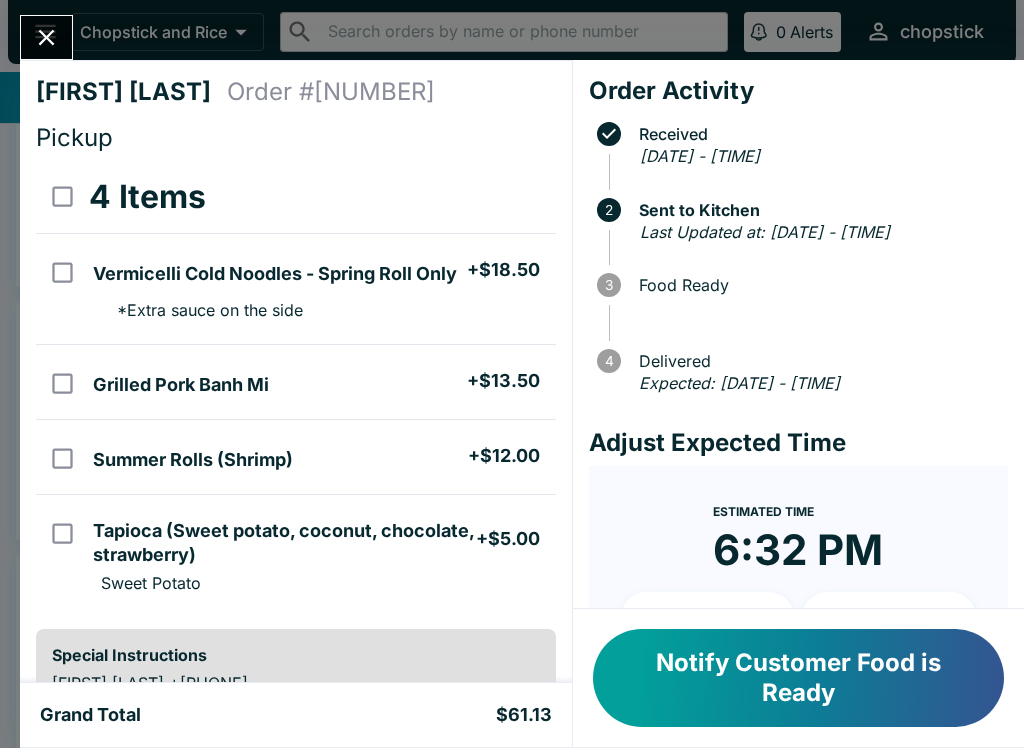 click on "Notify Customer Food is Ready" at bounding box center [798, 678] 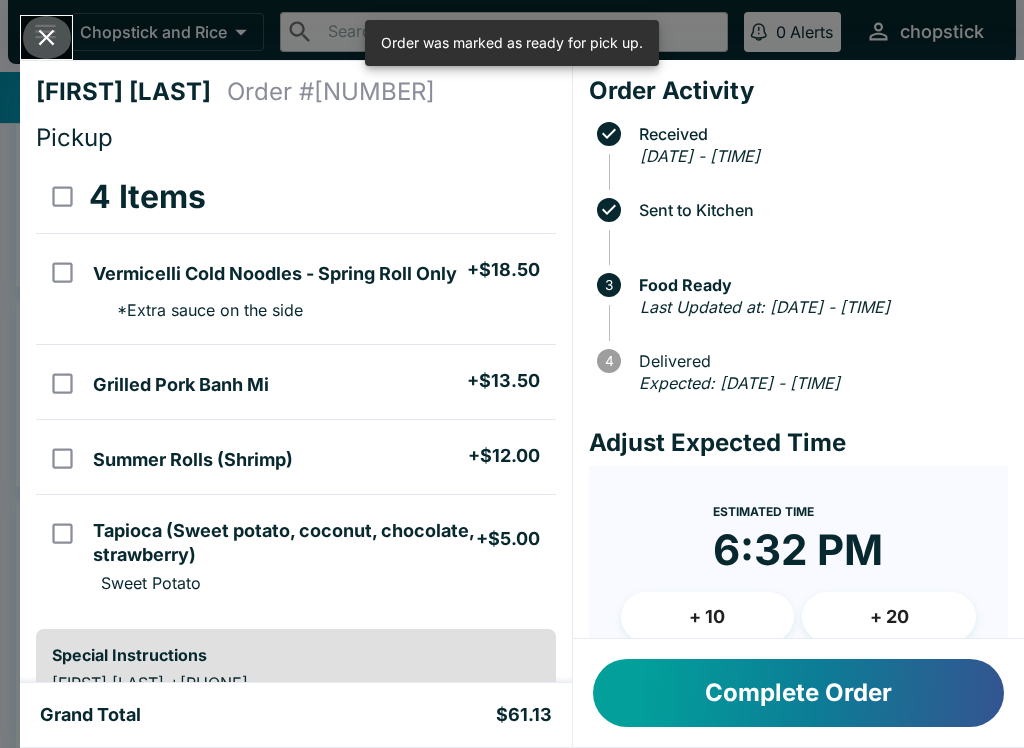 click at bounding box center (46, 37) 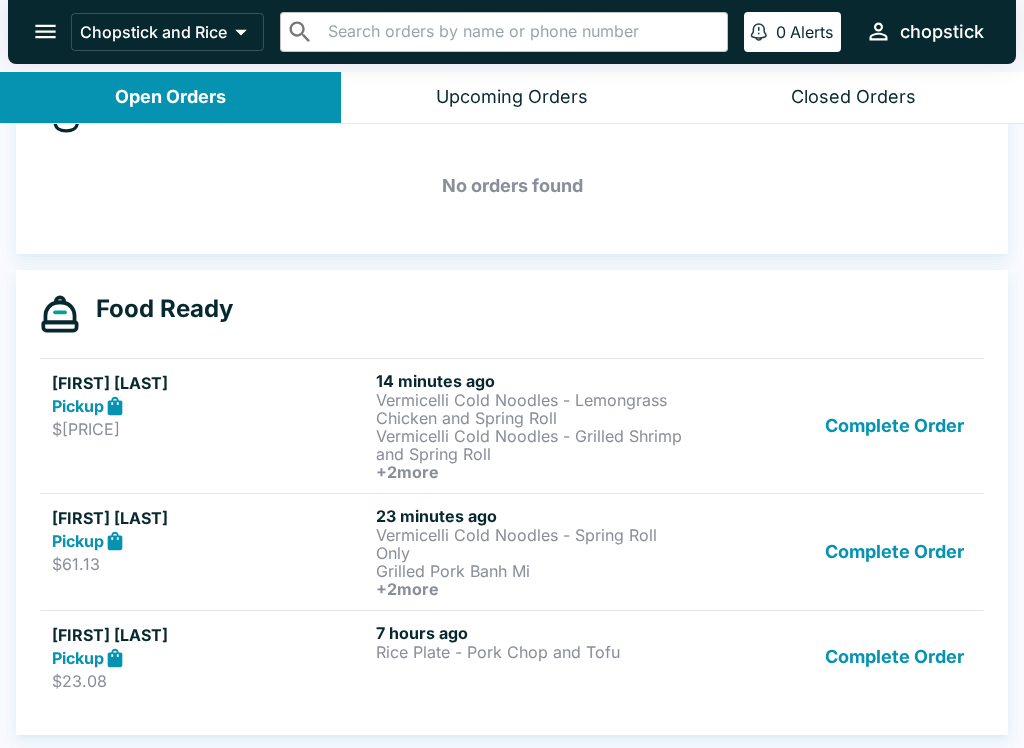 scroll, scrollTop: 270, scrollLeft: 0, axis: vertical 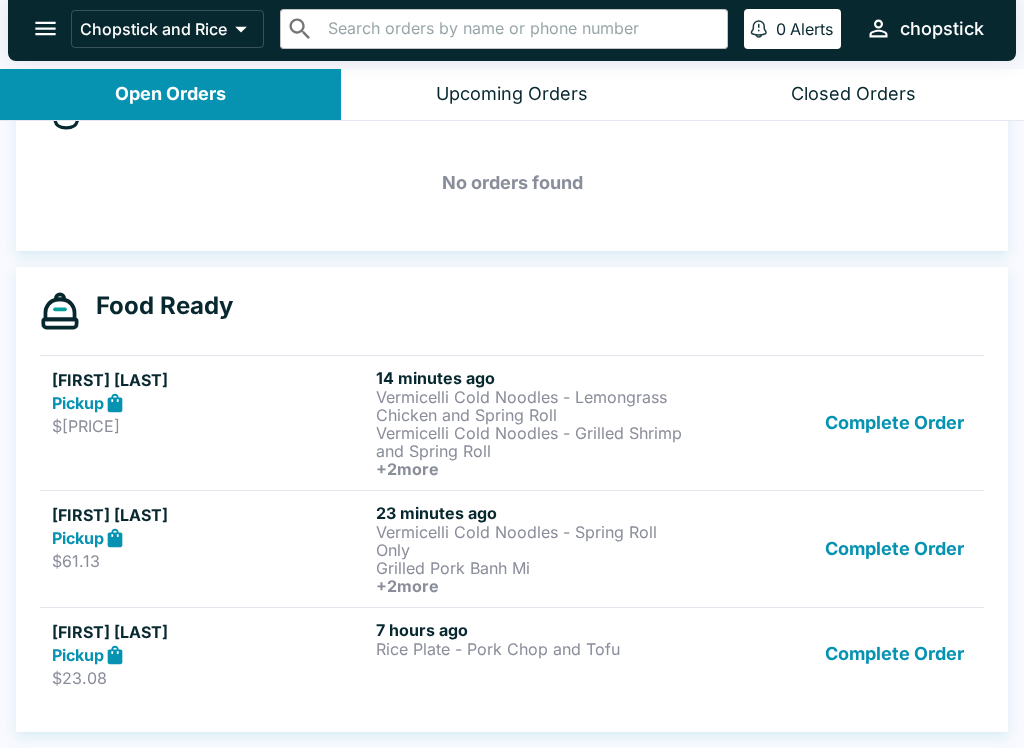 click on "[FIRST] [LAST] Pickup $[PRICE] [TIME] Vermicelli Cold Noodles - Spring Roll Only Grilled Pork Banh Mi + 2  more Complete Order" at bounding box center [512, 548] 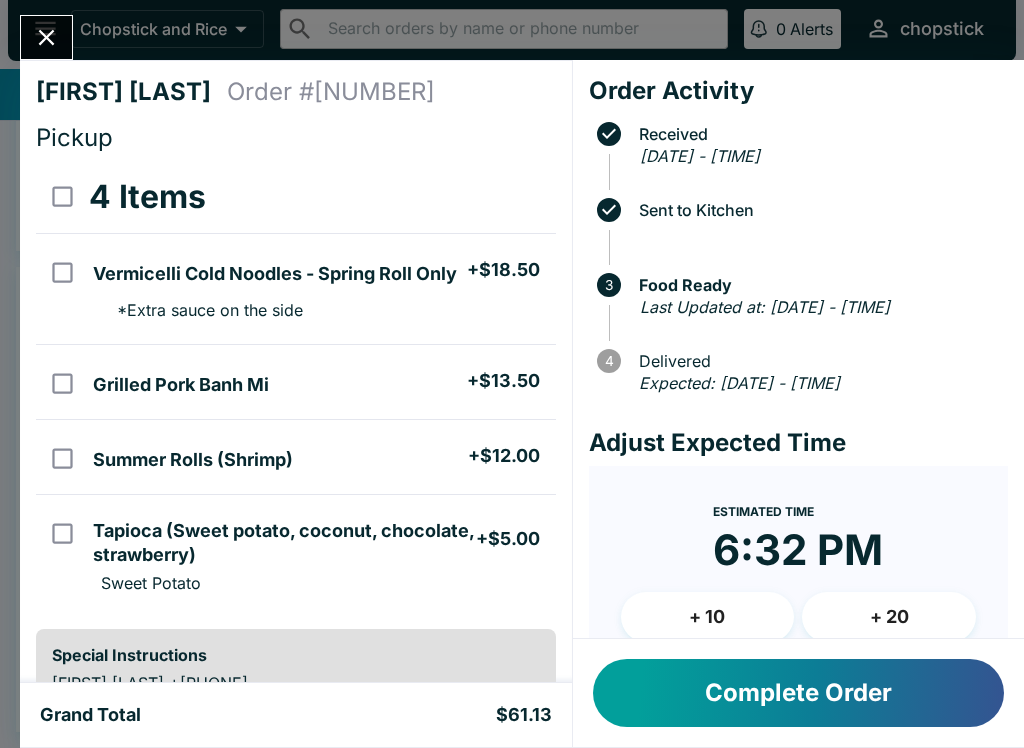 scroll, scrollTop: 0, scrollLeft: 0, axis: both 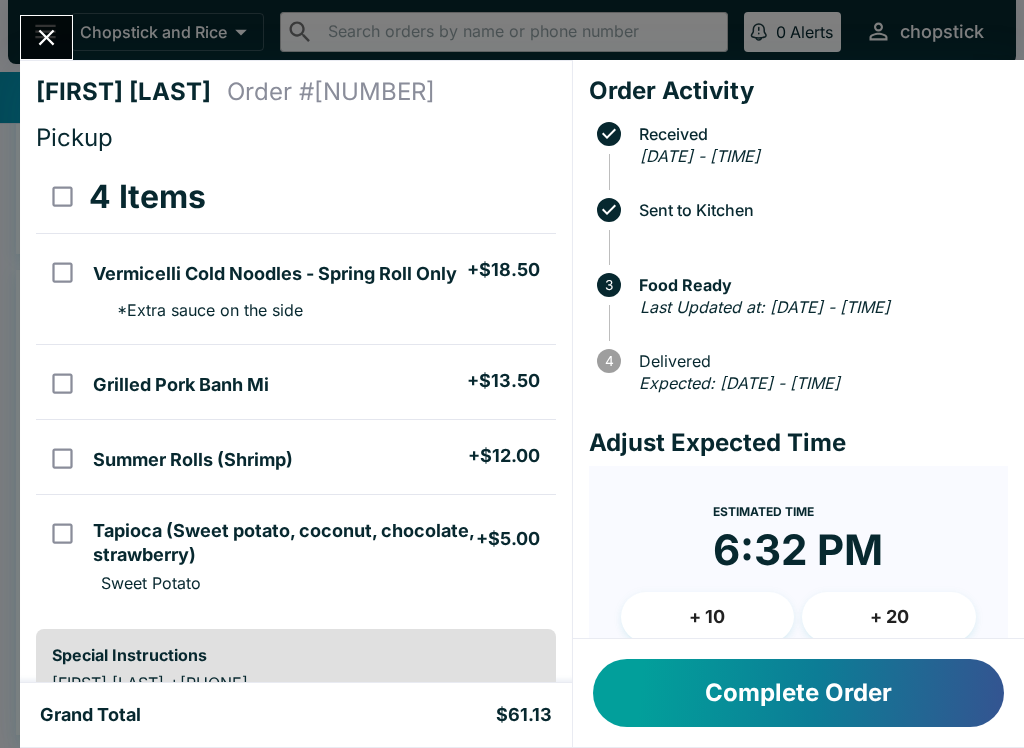 click on "Complete Order" at bounding box center (798, 693) 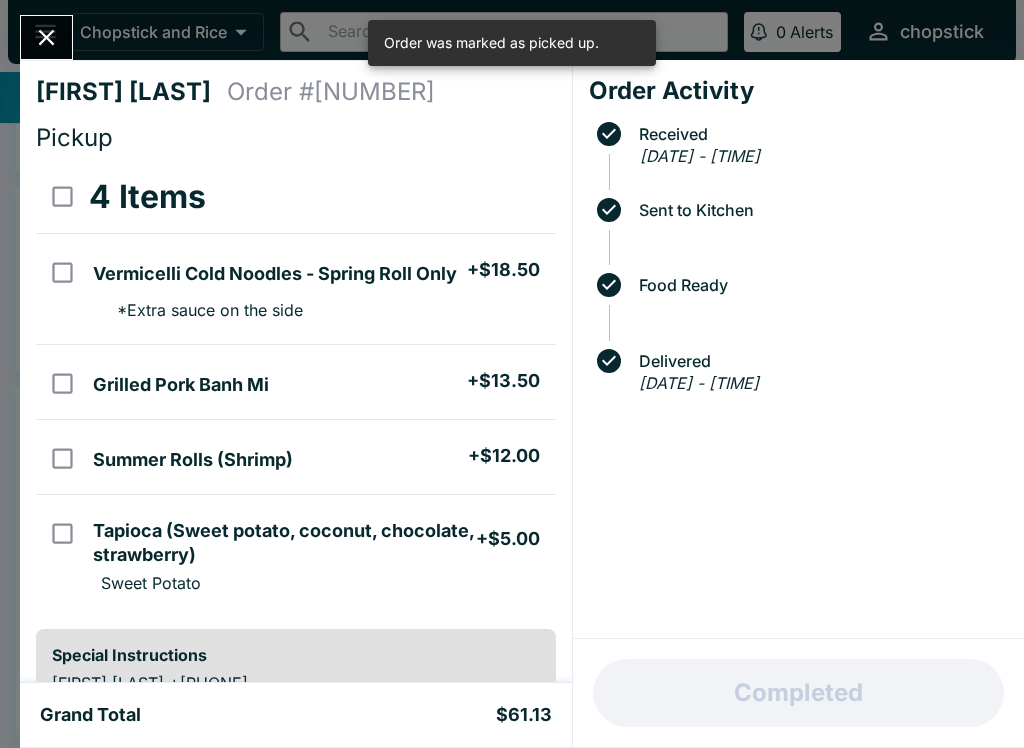 scroll, scrollTop: 153, scrollLeft: 0, axis: vertical 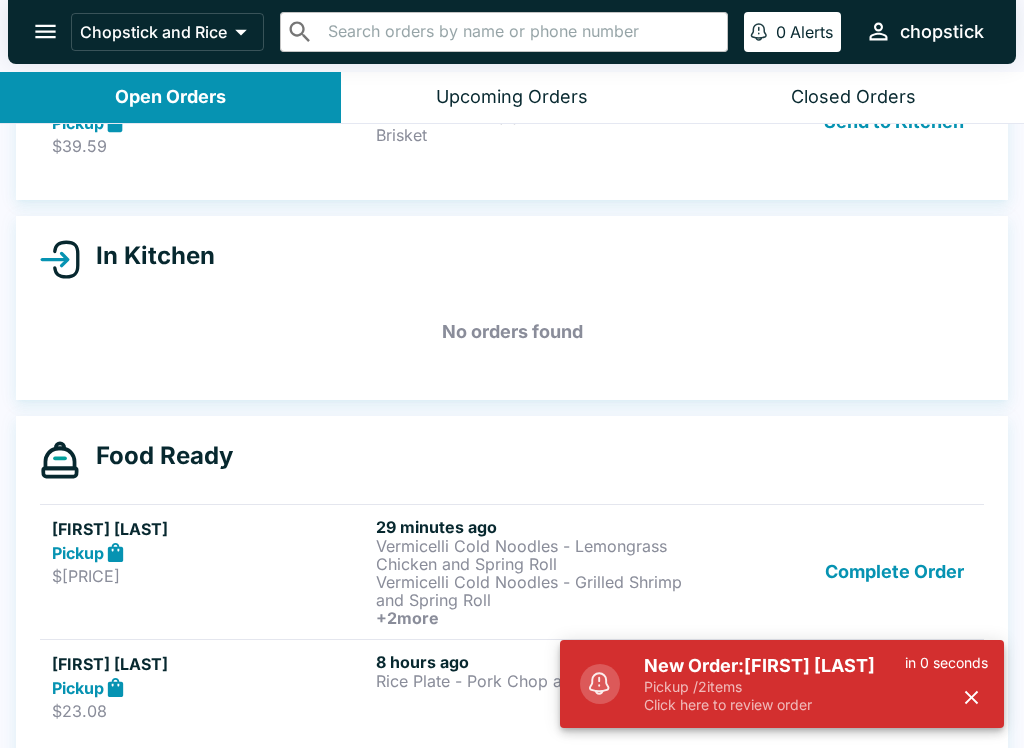 click on "Pickup   /  2  items" at bounding box center (774, 687) 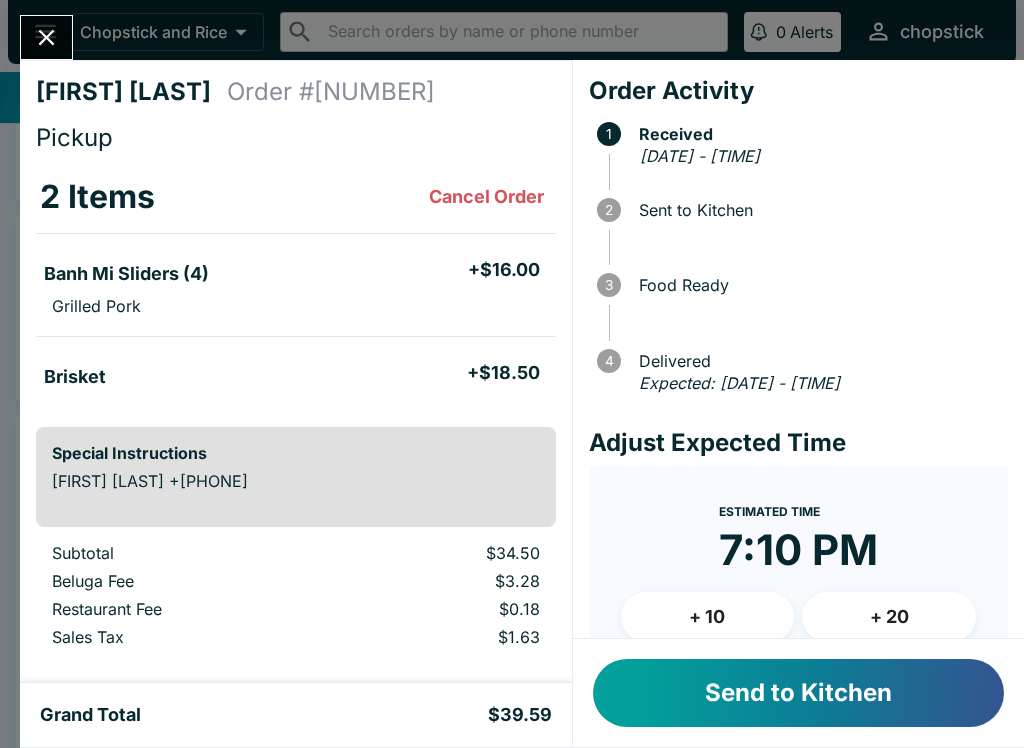 click on "Send to Kitchen" at bounding box center (798, 693) 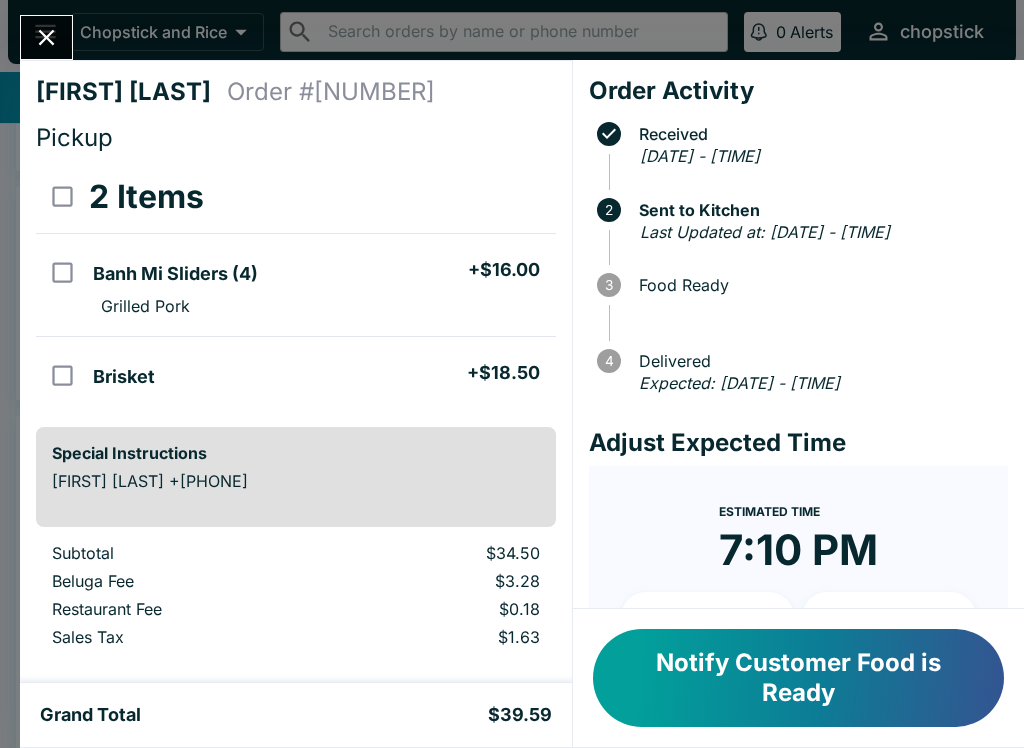 click at bounding box center [46, 37] 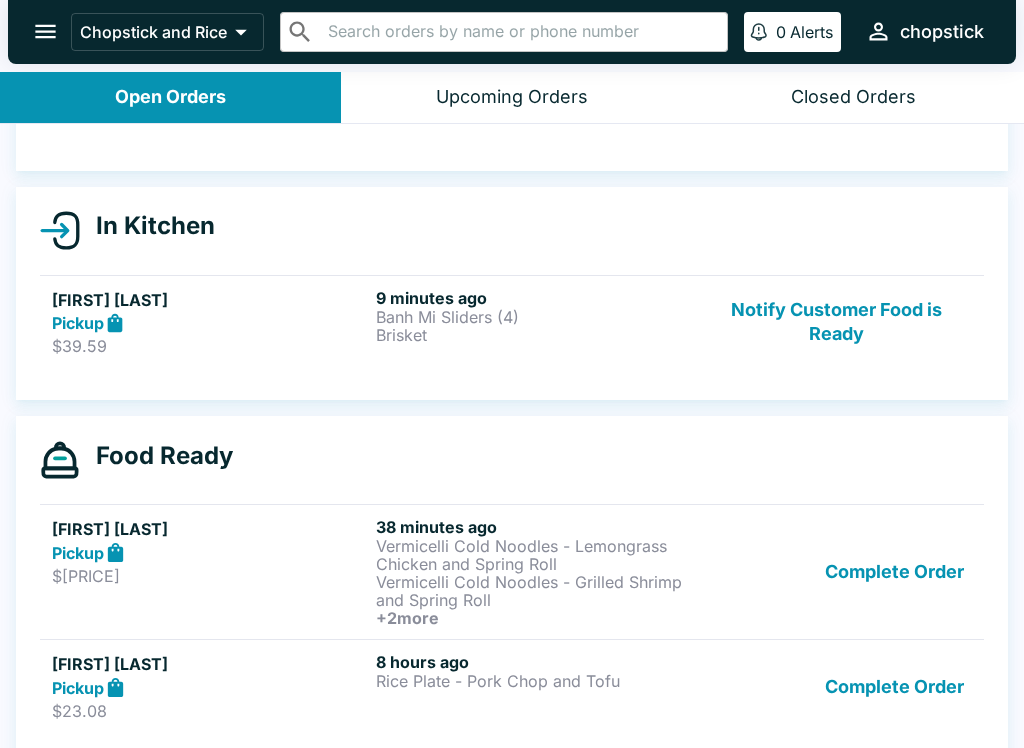 click on "Notify Customer Food is Ready" at bounding box center (836, 322) 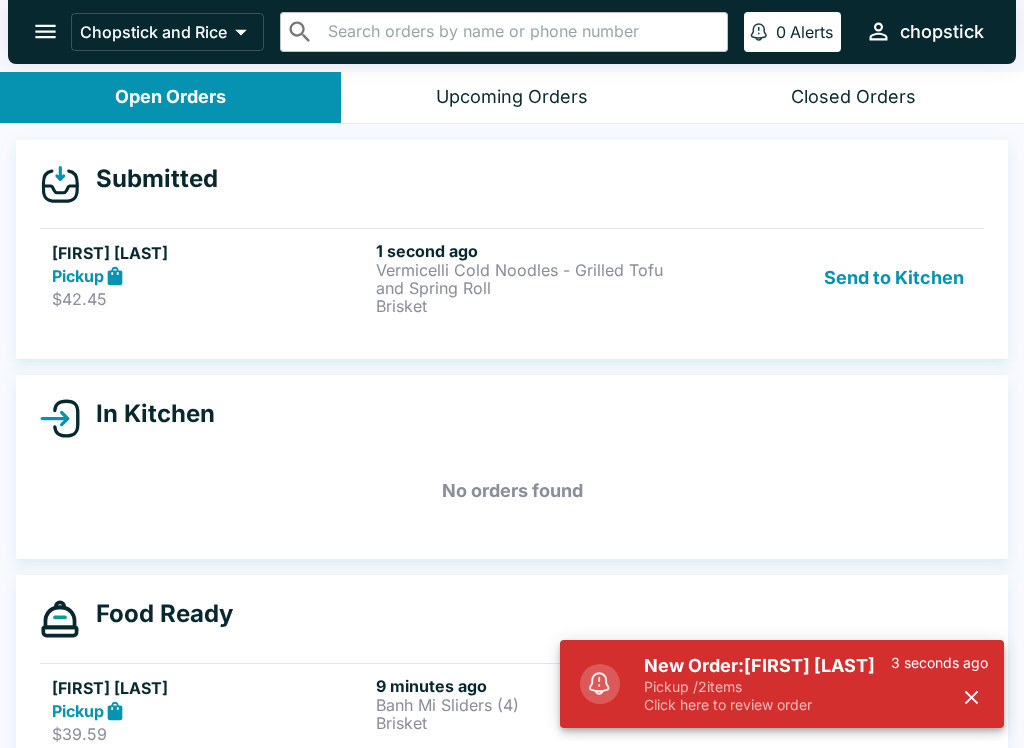 scroll, scrollTop: 0, scrollLeft: 0, axis: both 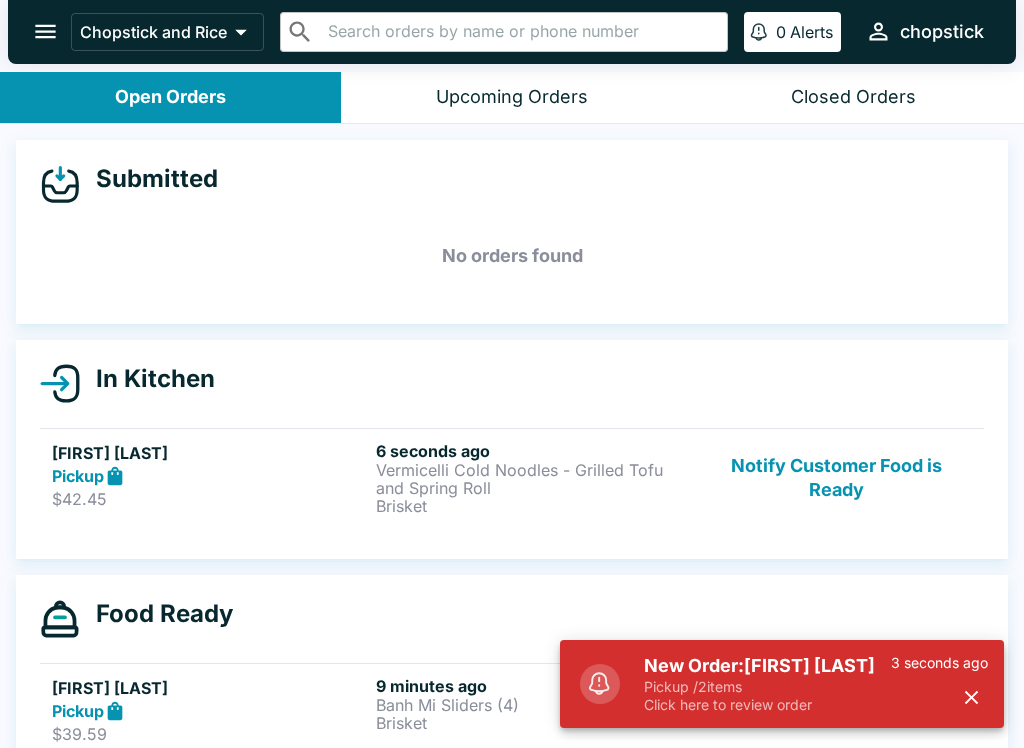 click on "Vermicelli Cold Noodles - Grilled Tofu and Spring Roll" at bounding box center [534, 479] 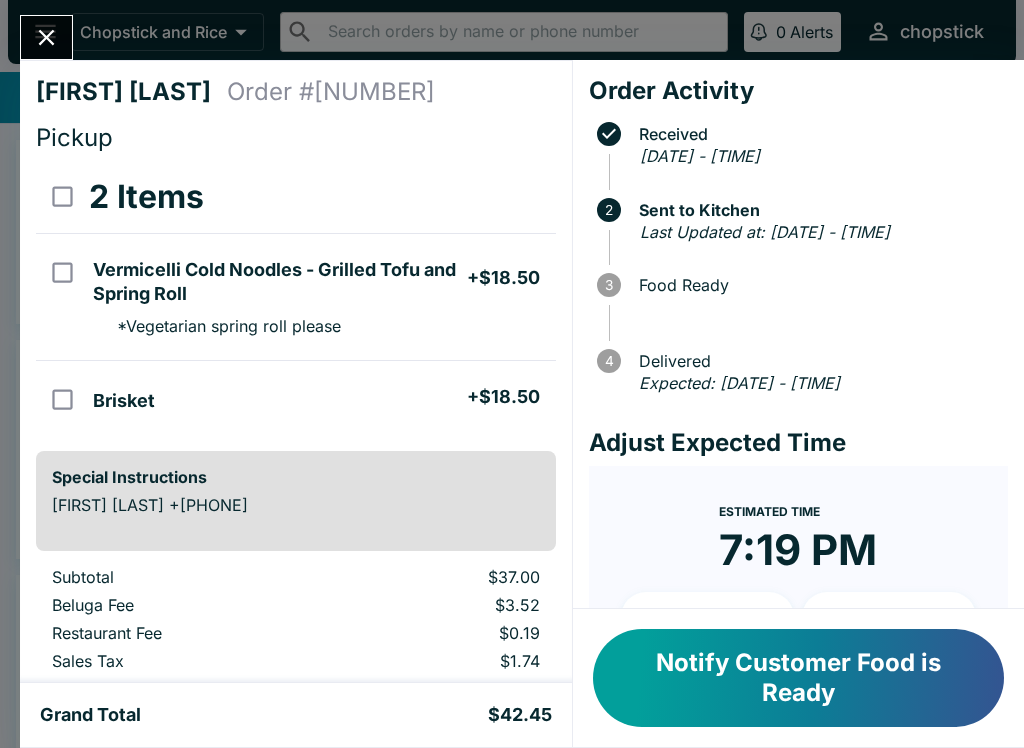 click at bounding box center (46, 37) 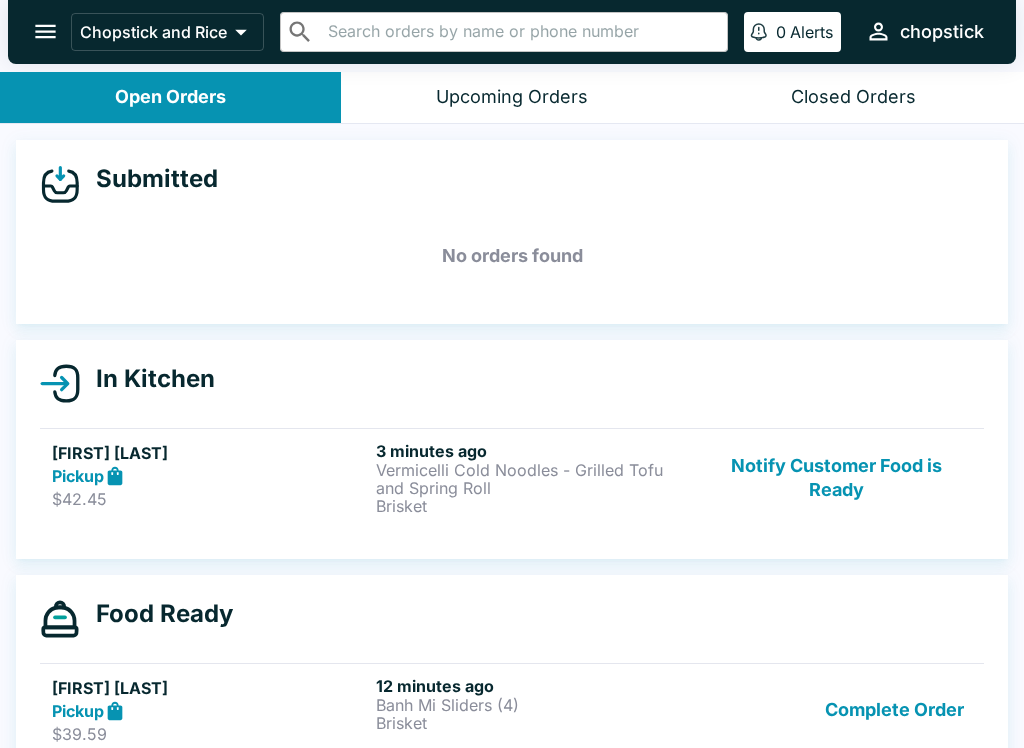click at bounding box center (45, 31) 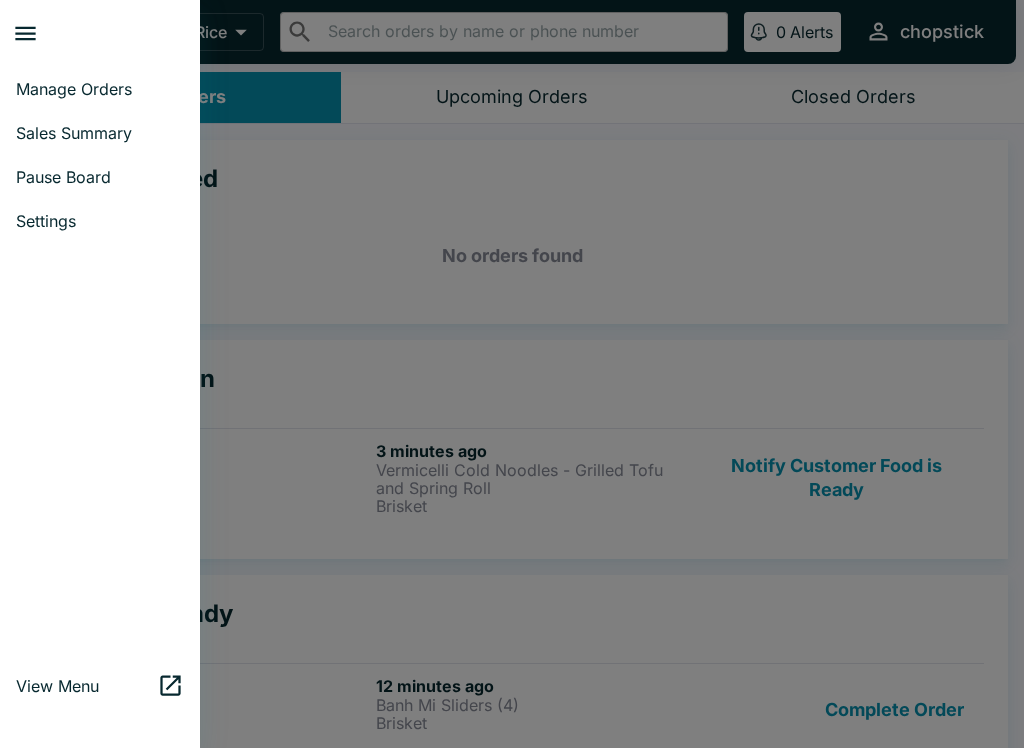 click on "Pause Board" at bounding box center [100, 177] 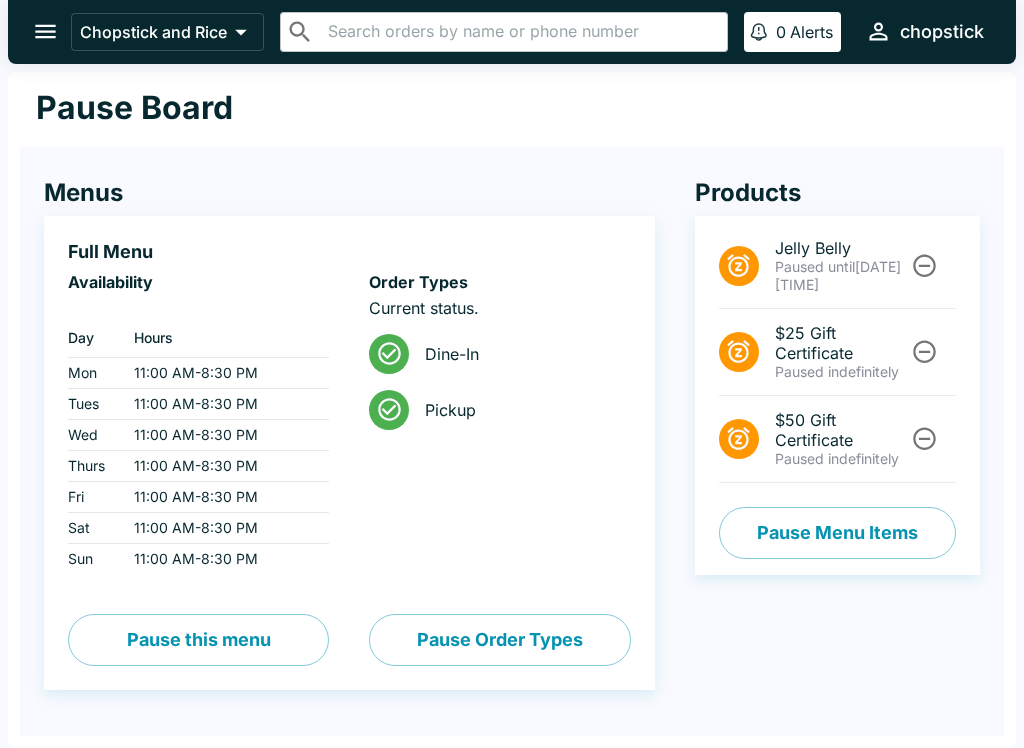 click on "Pause Menu Items" at bounding box center (837, 533) 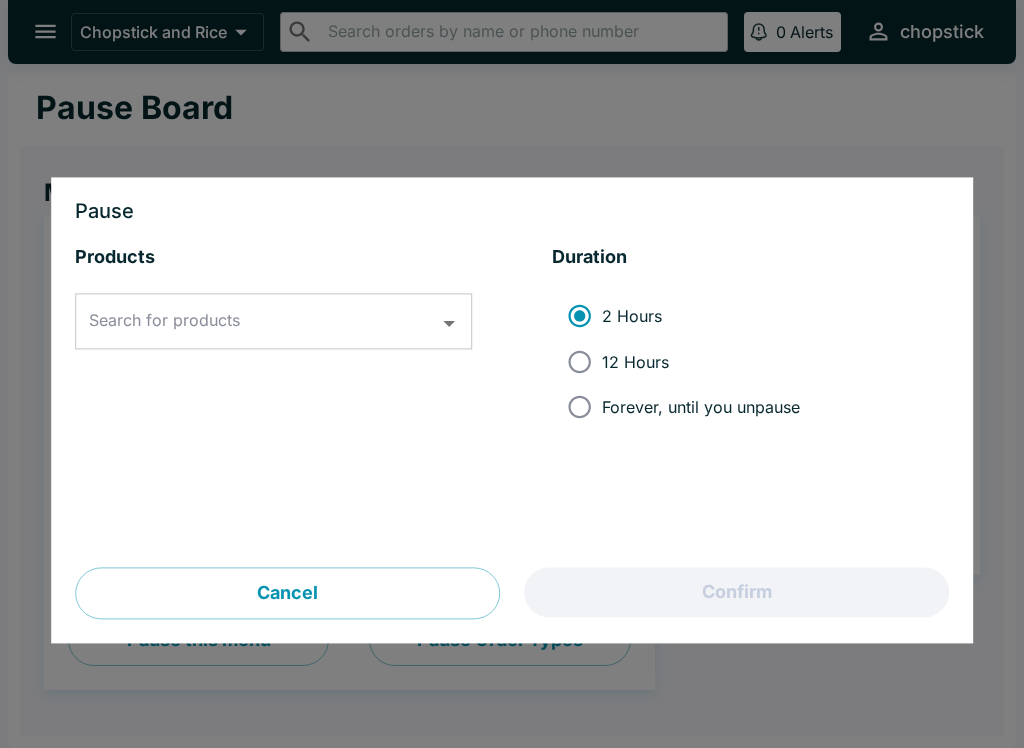 click on "Search for products" at bounding box center [258, 322] 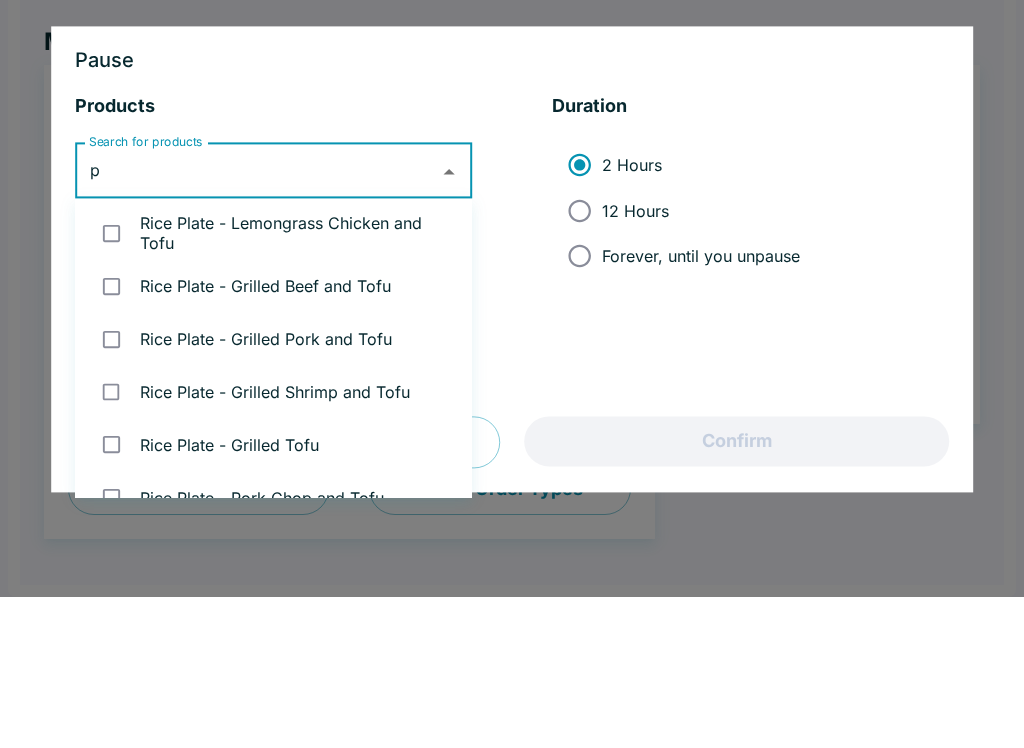 type on "pa" 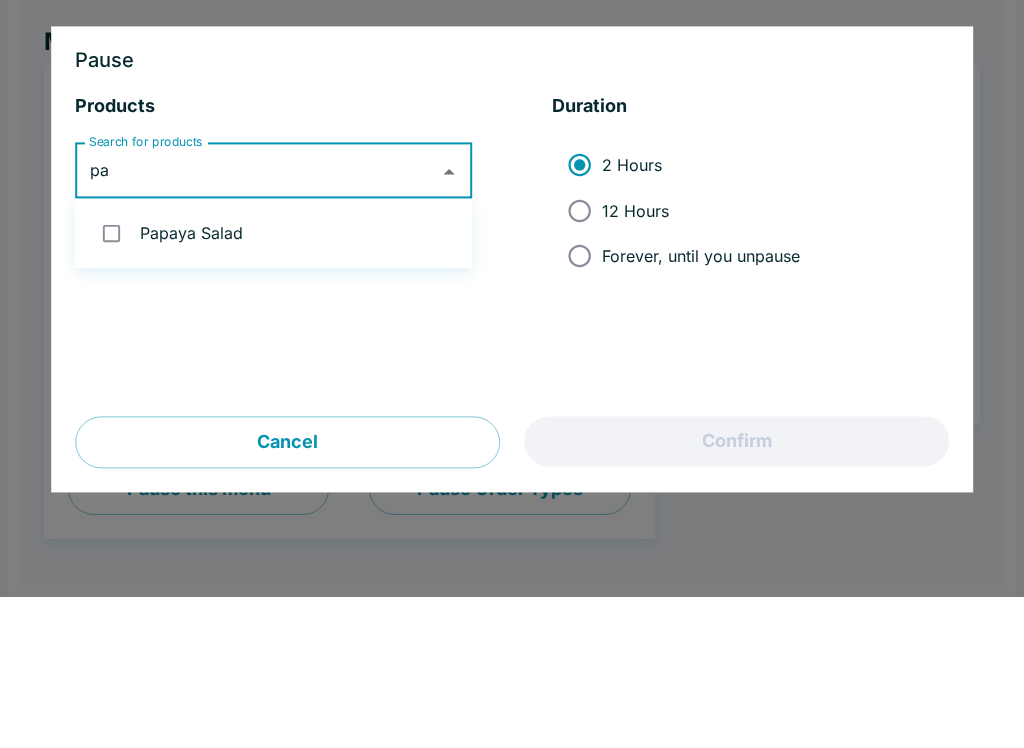 click on "Papaya Salad" at bounding box center (273, 384) 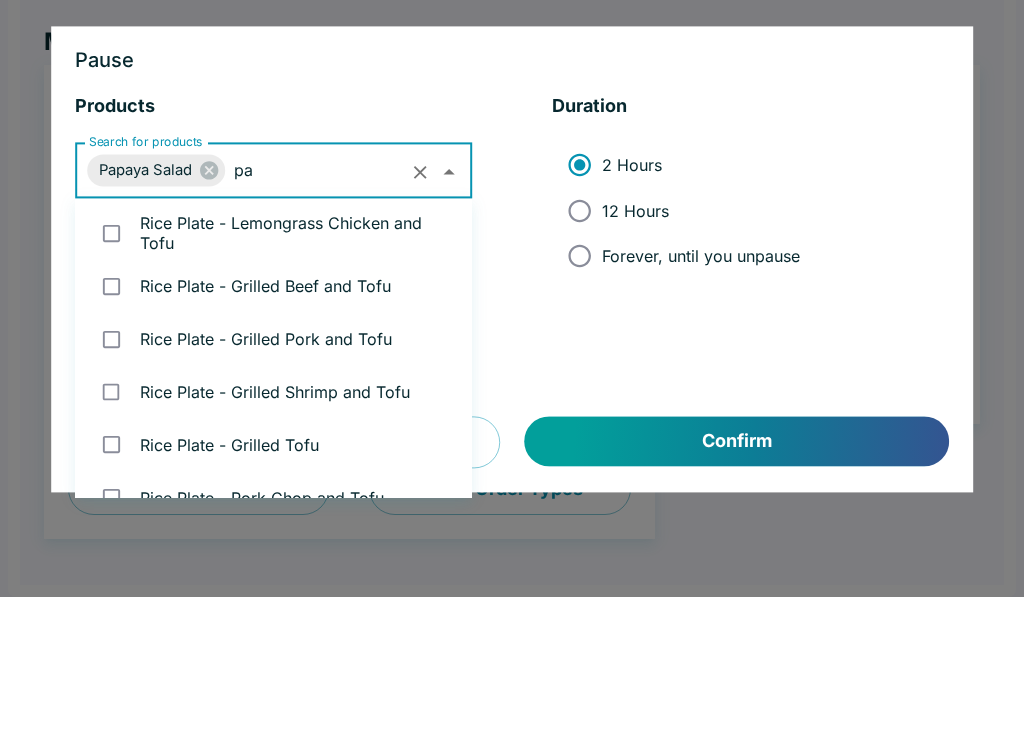 type 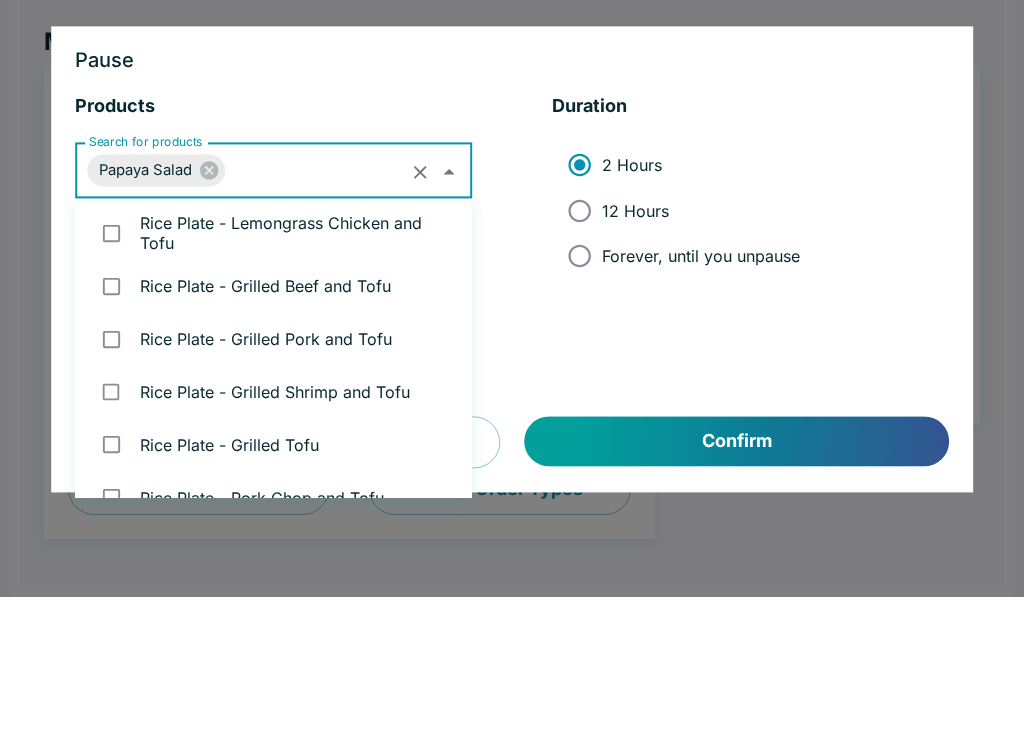 scroll, scrollTop: 2087, scrollLeft: 0, axis: vertical 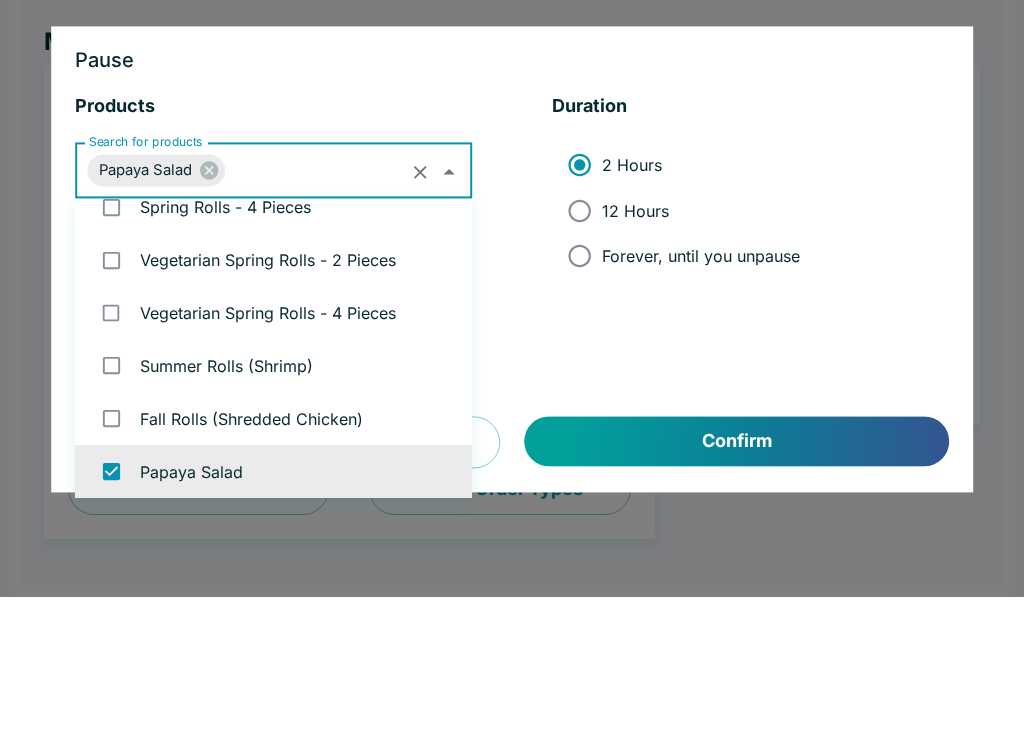 click on "12 Hours" at bounding box center [579, 361] 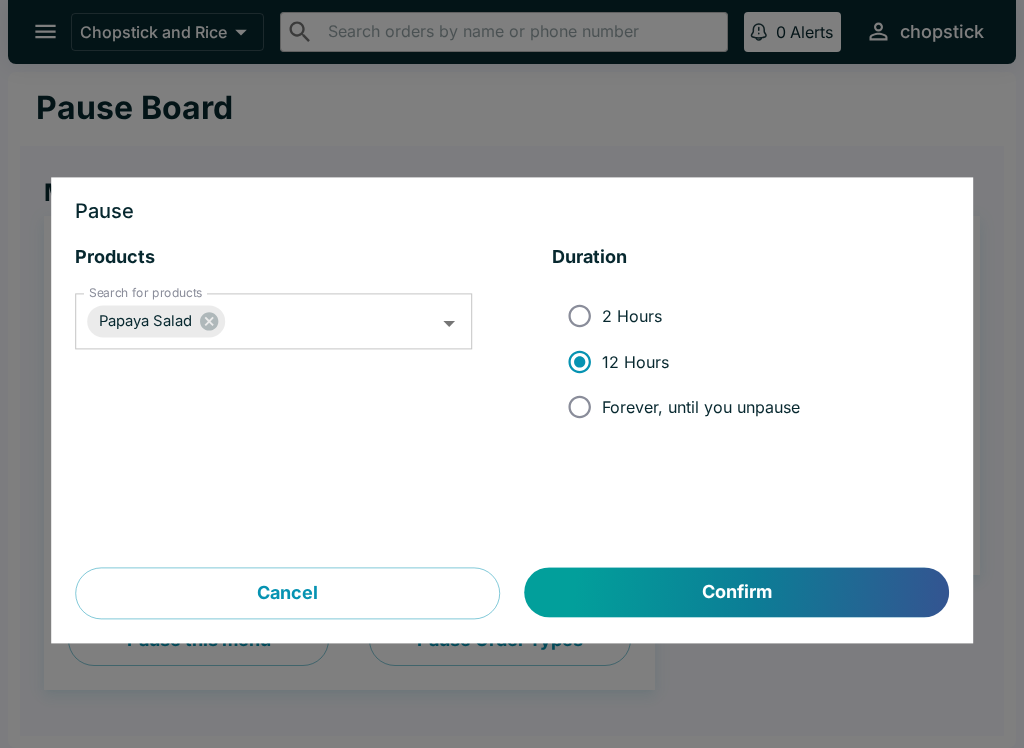 click on "Confirm" at bounding box center (737, 593) 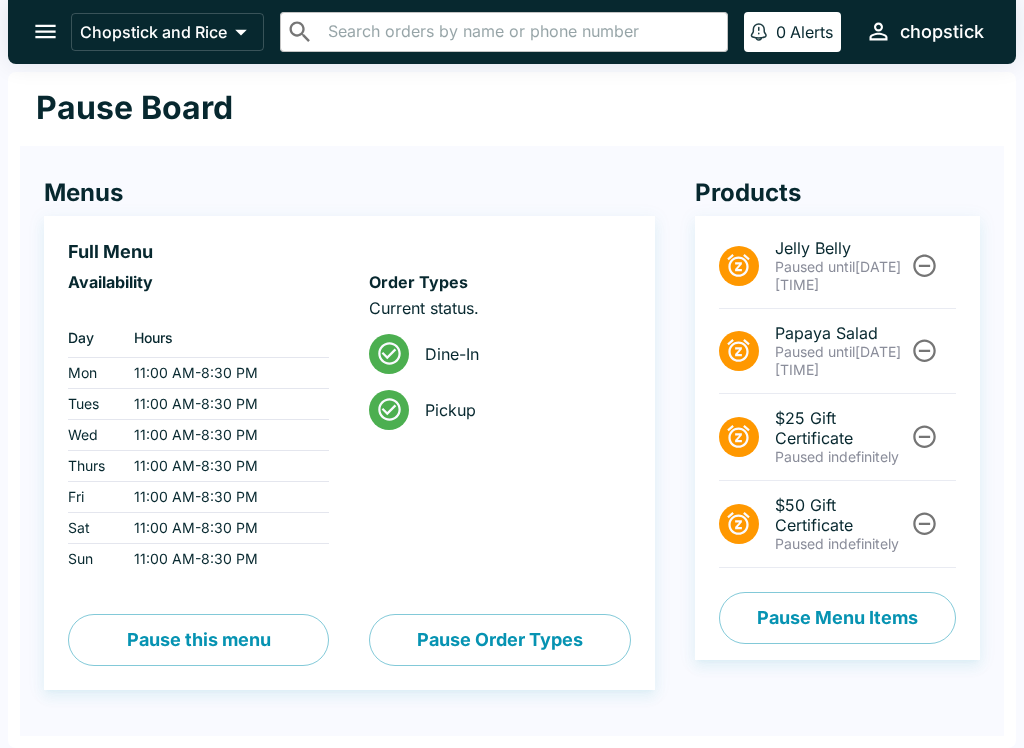 click 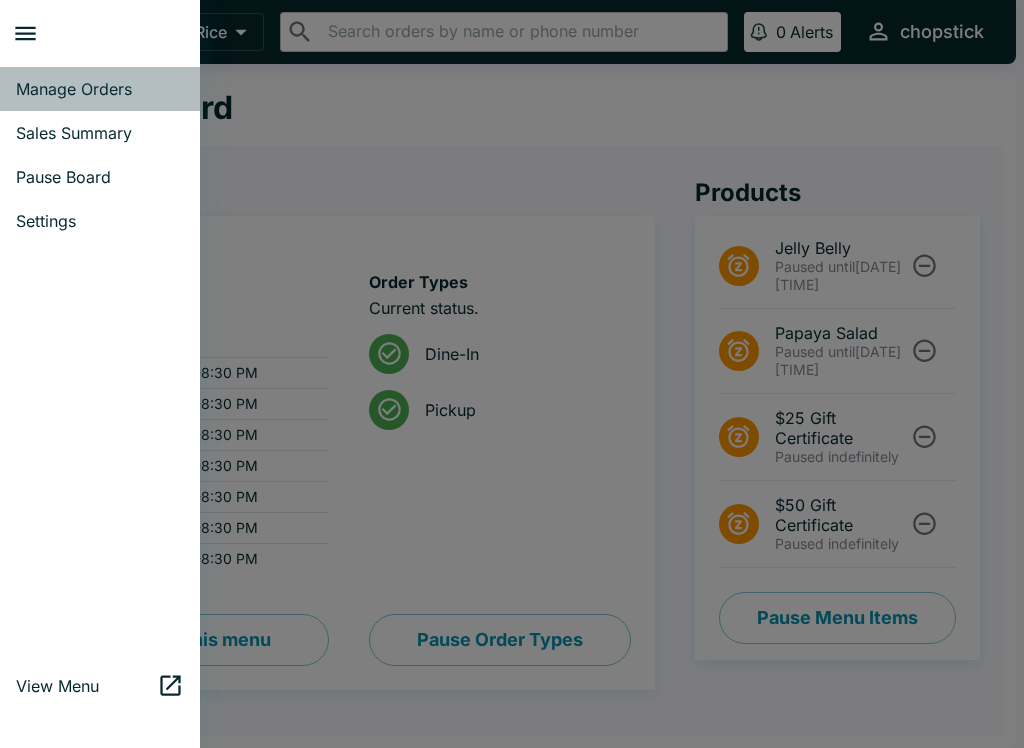 click on "Manage Orders" at bounding box center [100, 89] 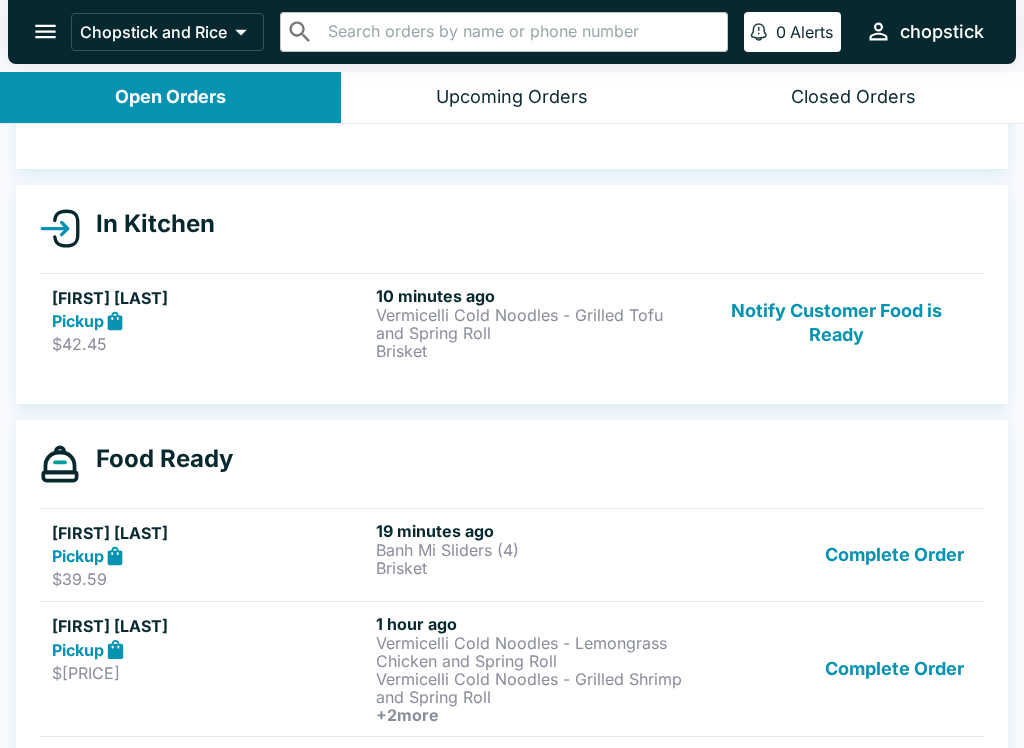 scroll, scrollTop: 162, scrollLeft: 0, axis: vertical 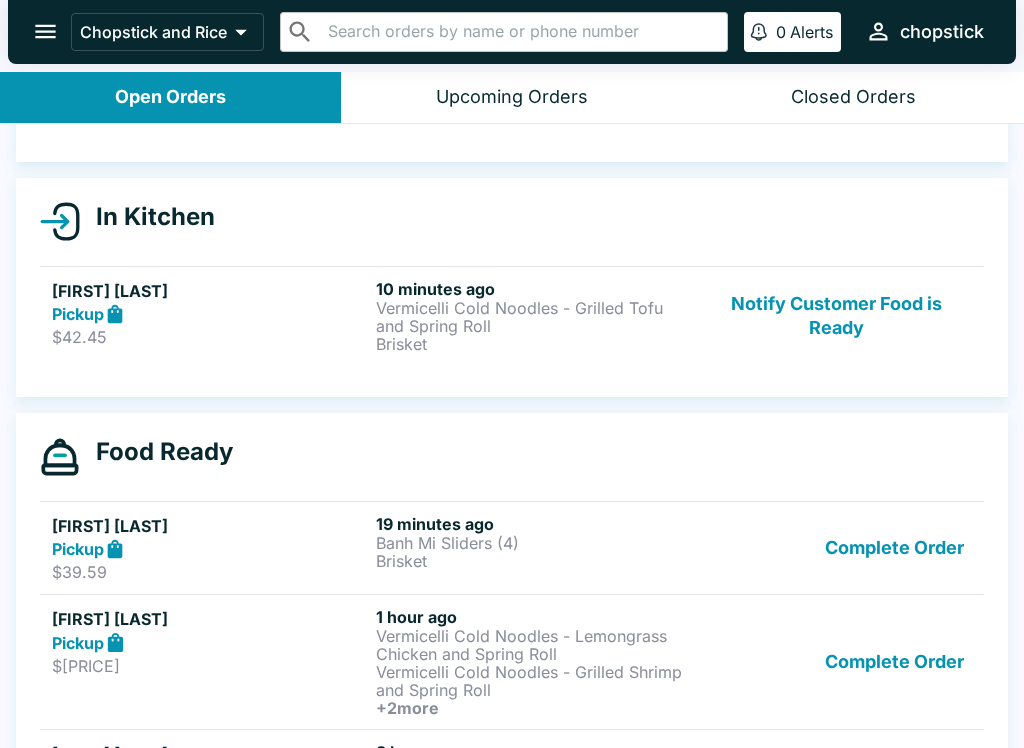 click on "Notify Customer Food is Ready" at bounding box center [836, 316] 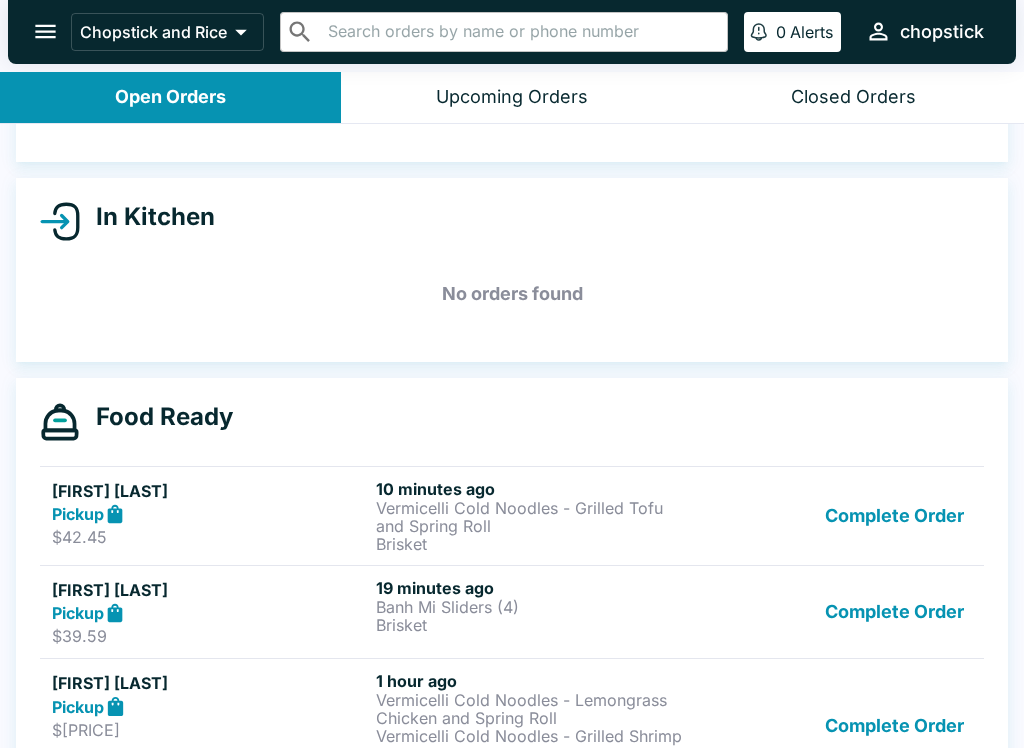 click on "Complete Order" at bounding box center [894, 516] 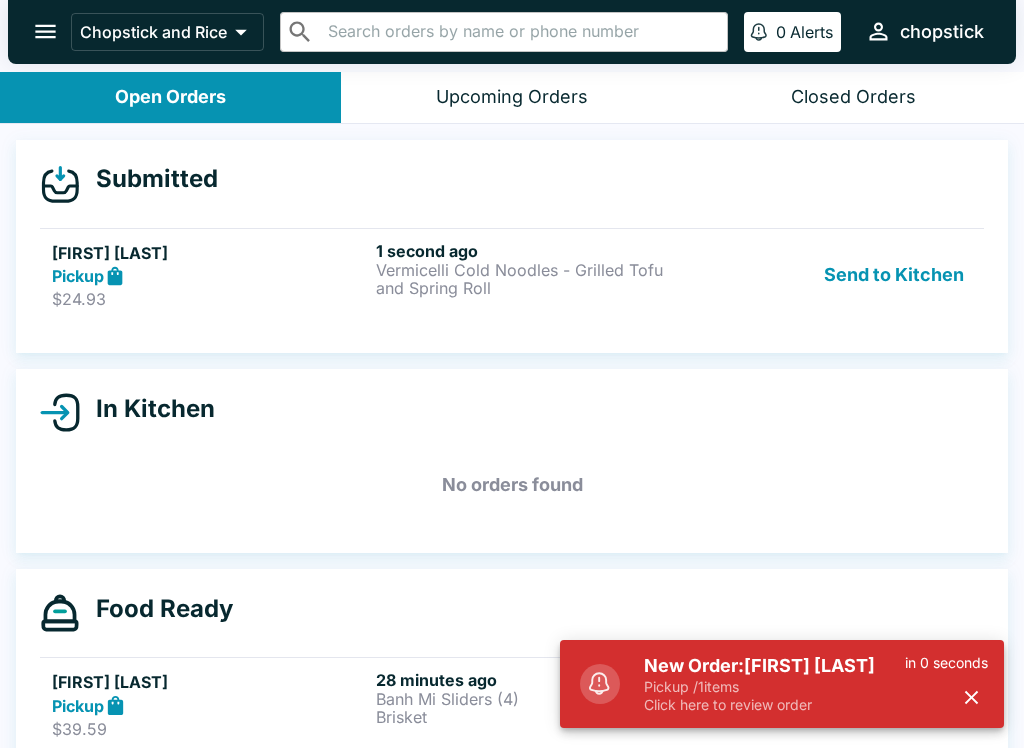scroll, scrollTop: 0, scrollLeft: 0, axis: both 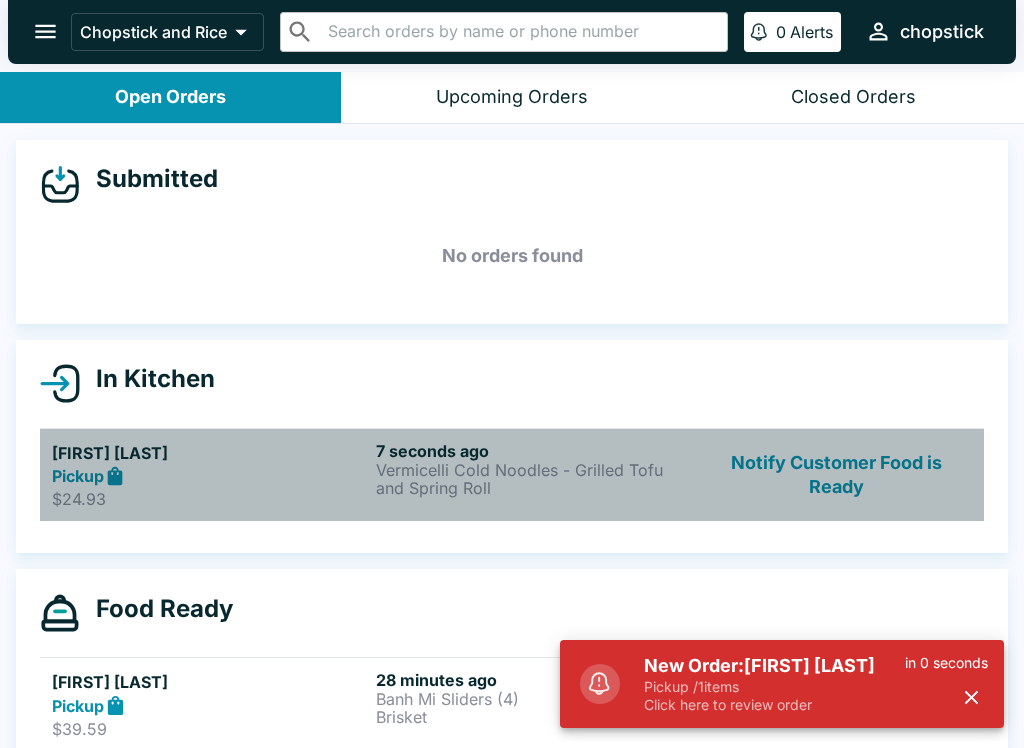 click on "Vermicelli Cold Noodles - Grilled Tofu and Spring Roll" at bounding box center [534, 479] 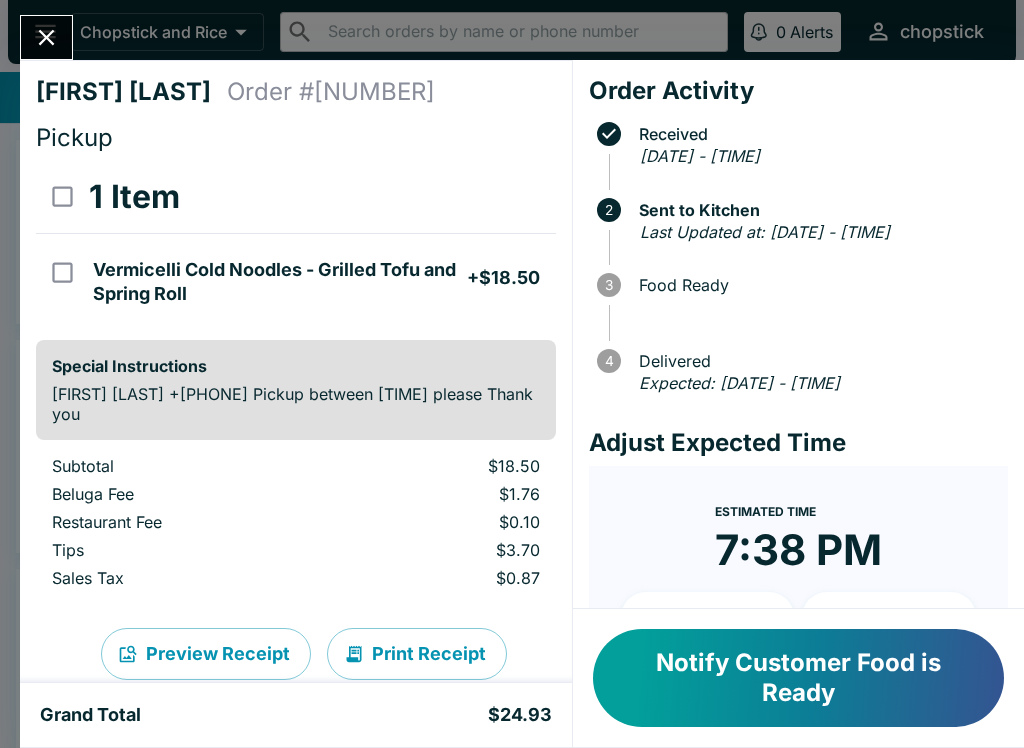 click 